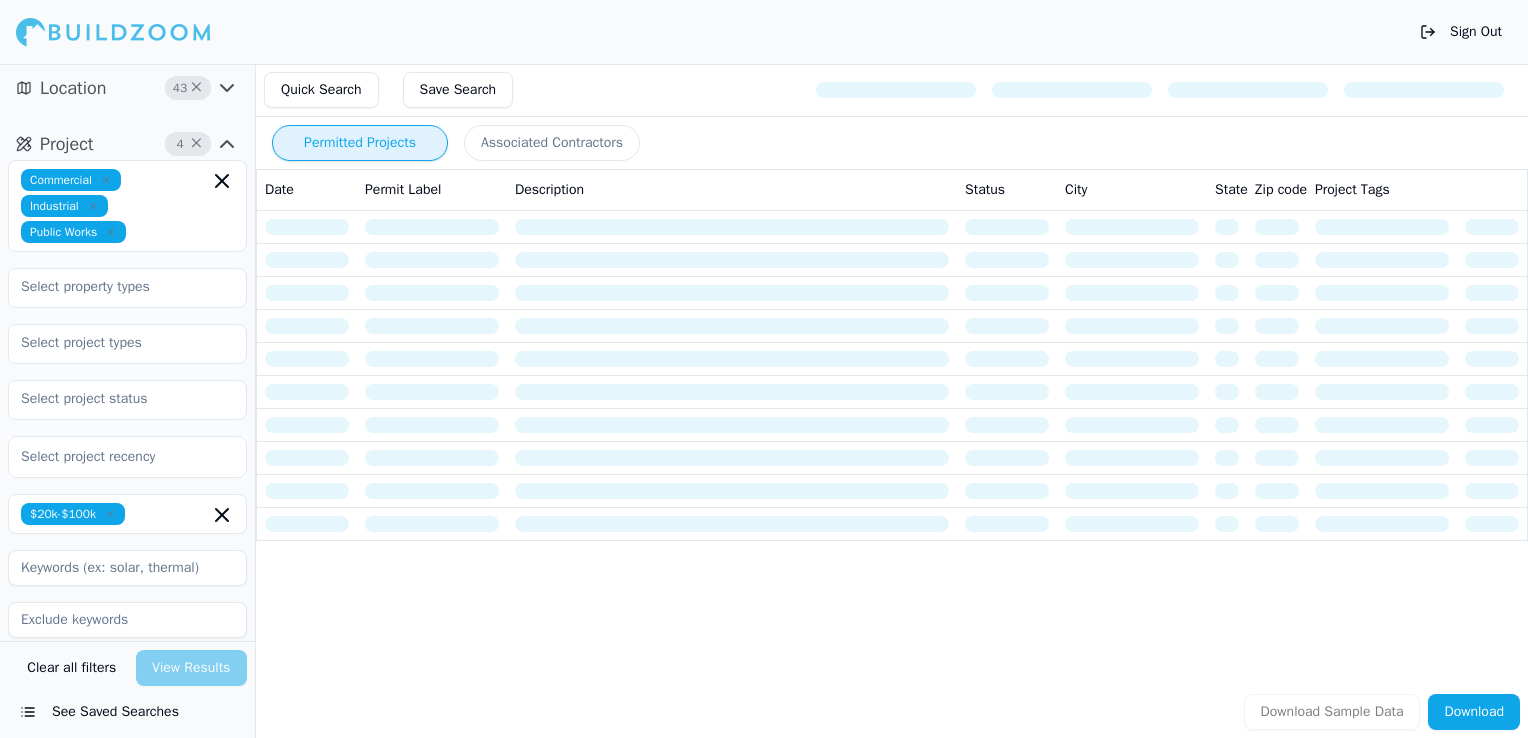 scroll, scrollTop: 0, scrollLeft: 0, axis: both 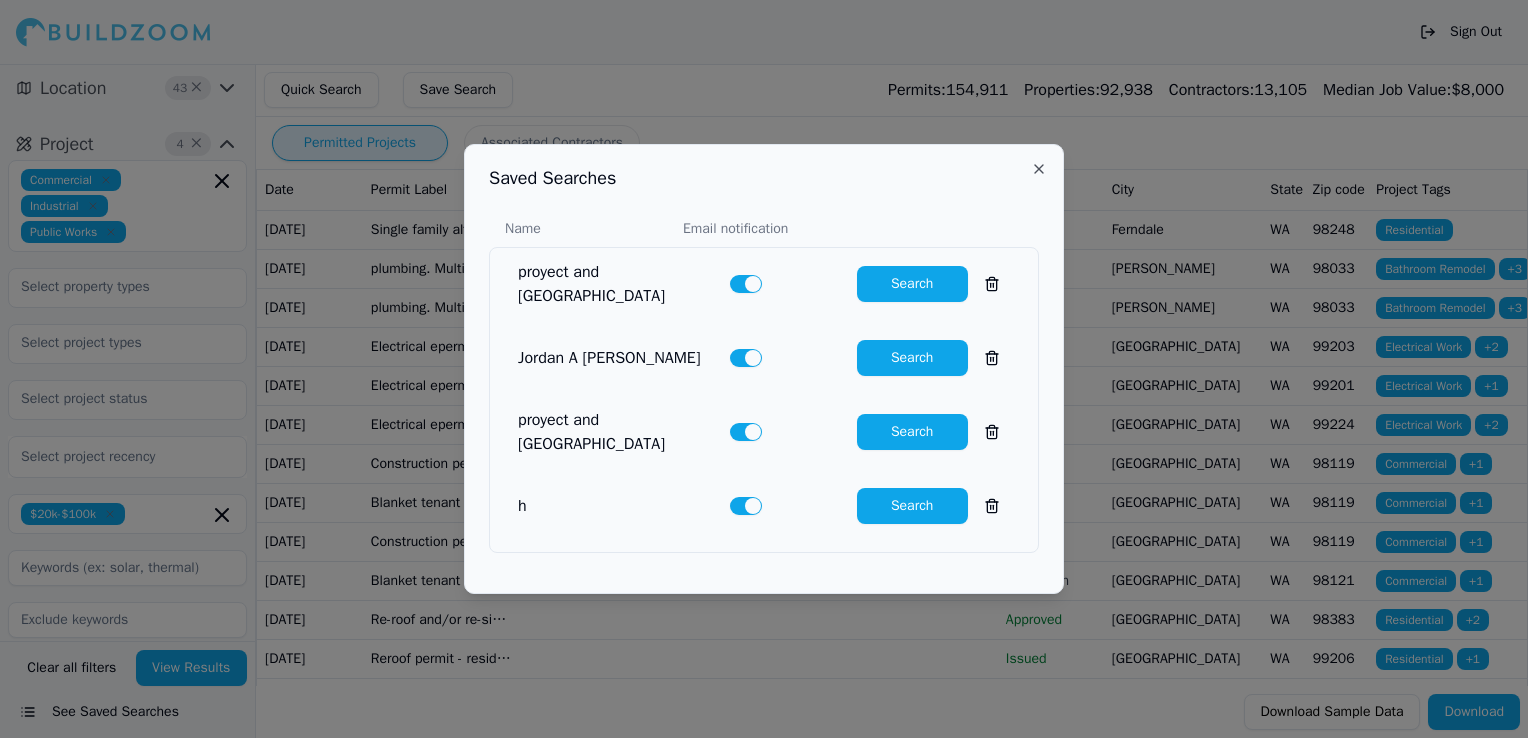 click on "Search" at bounding box center (912, 284) 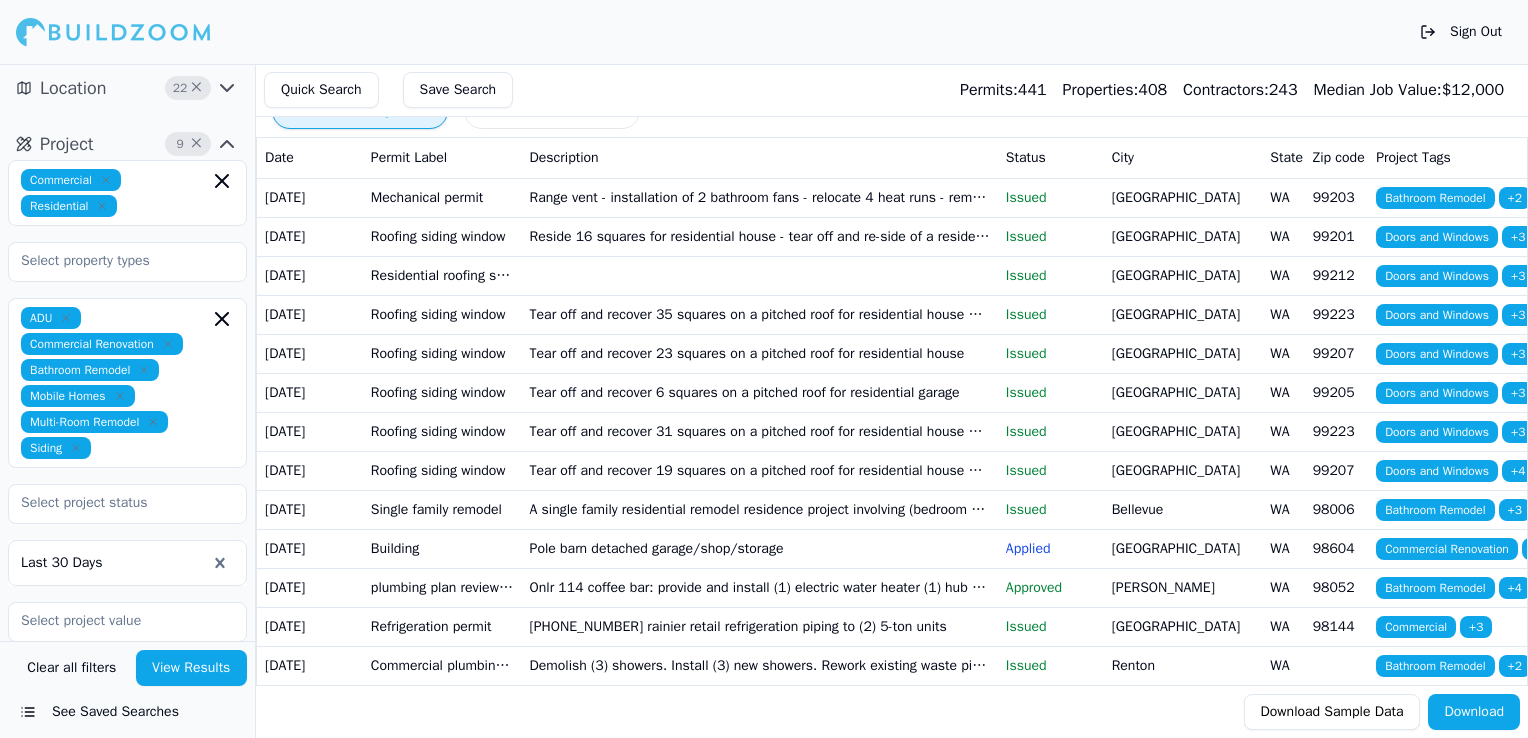 scroll, scrollTop: 0, scrollLeft: 0, axis: both 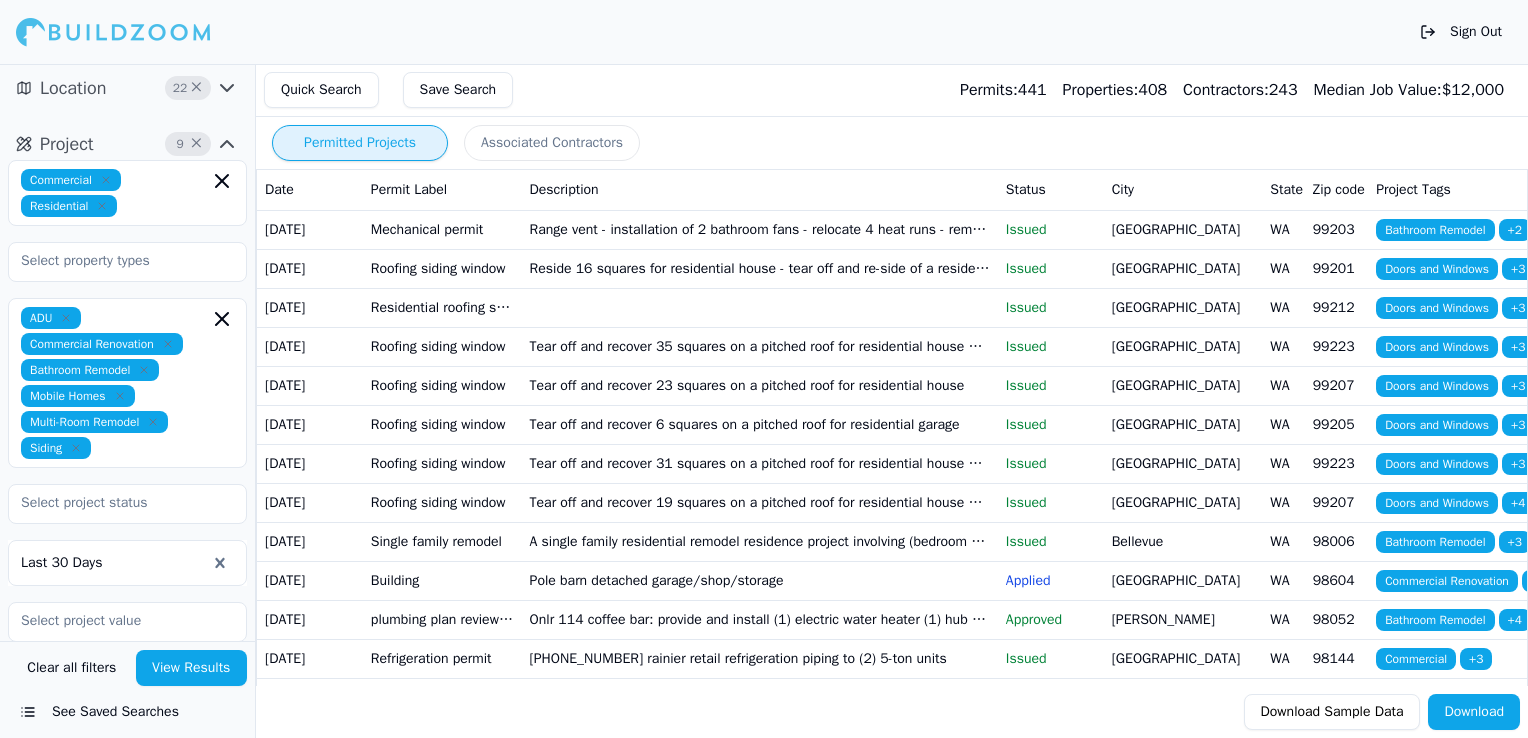 click on "ADU Commercial Renovation Bathroom Remodel Mobile Homes Multi-Room Remodel Siding" at bounding box center [127, 383] 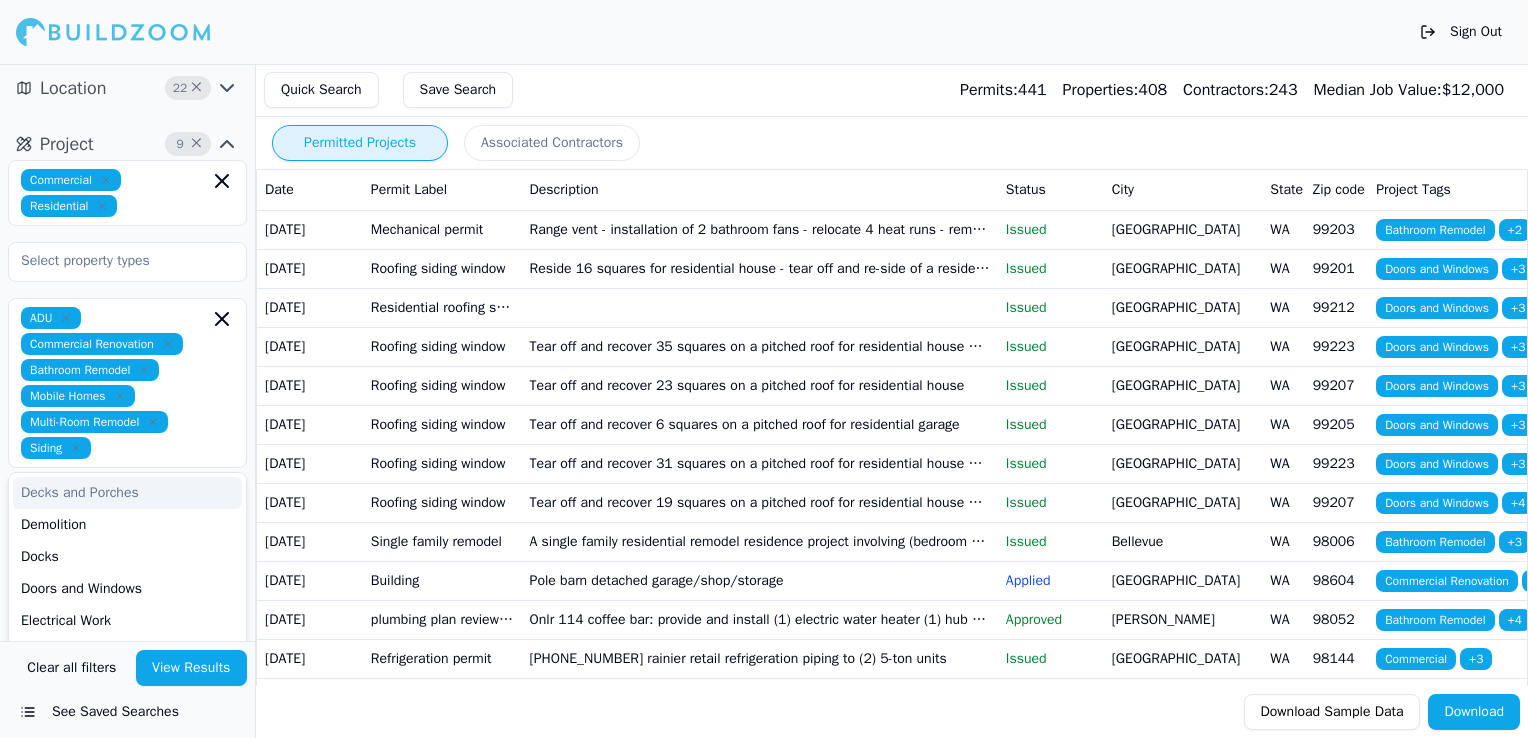 click on "Mechanical permit" at bounding box center (442, 229) 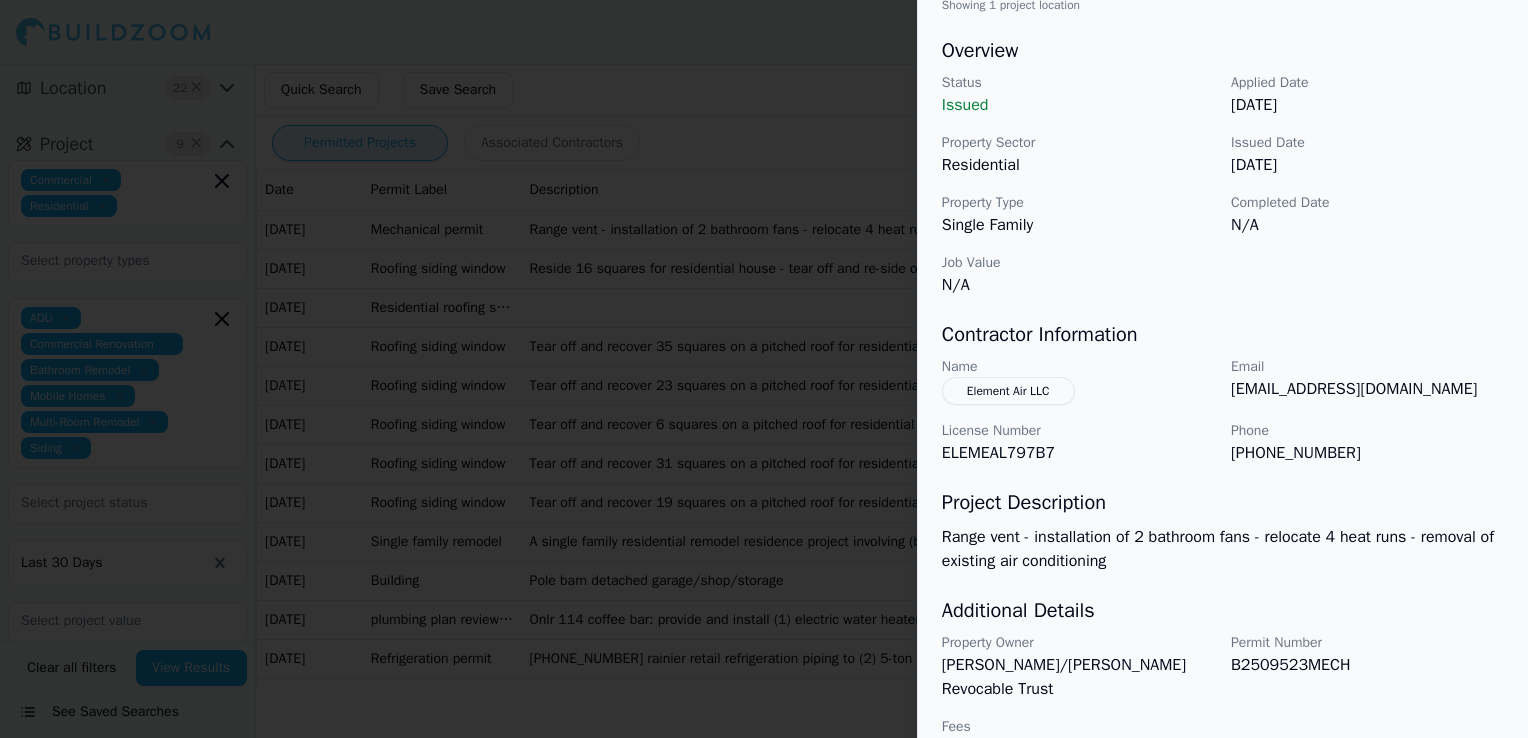 scroll, scrollTop: 613, scrollLeft: 0, axis: vertical 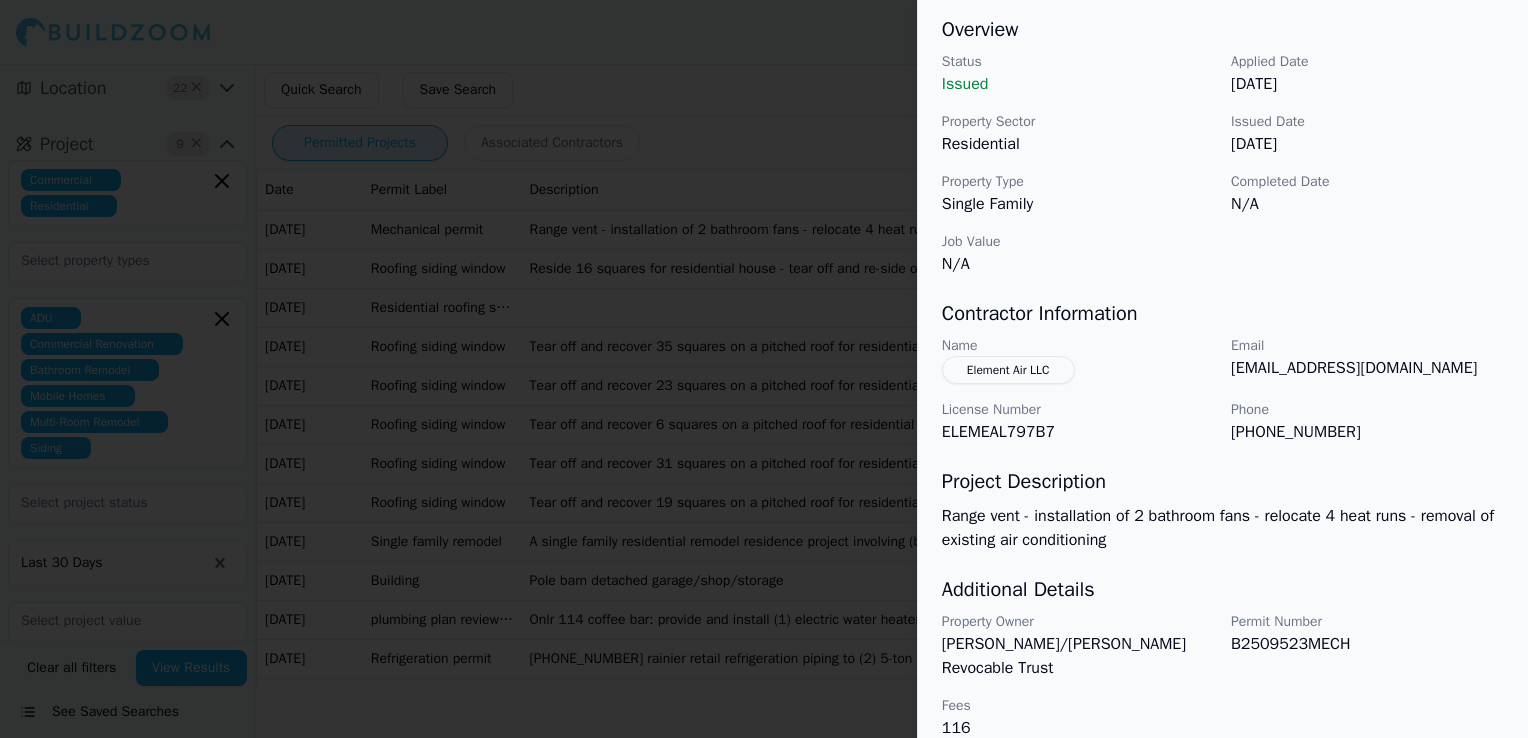 click at bounding box center (764, 369) 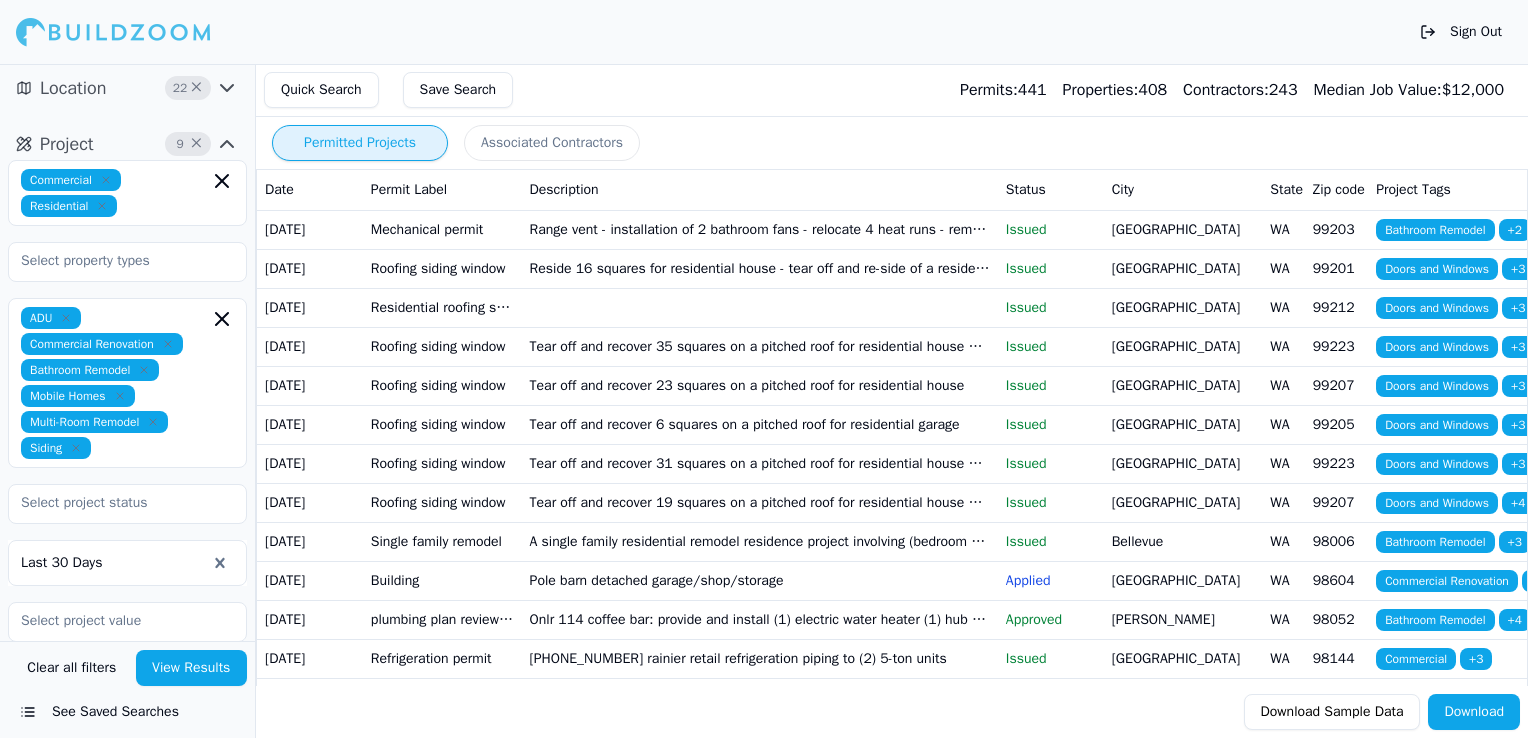 click on "Reside 16 squares for residential house - tear off and re-side of a residential address" at bounding box center [760, 268] 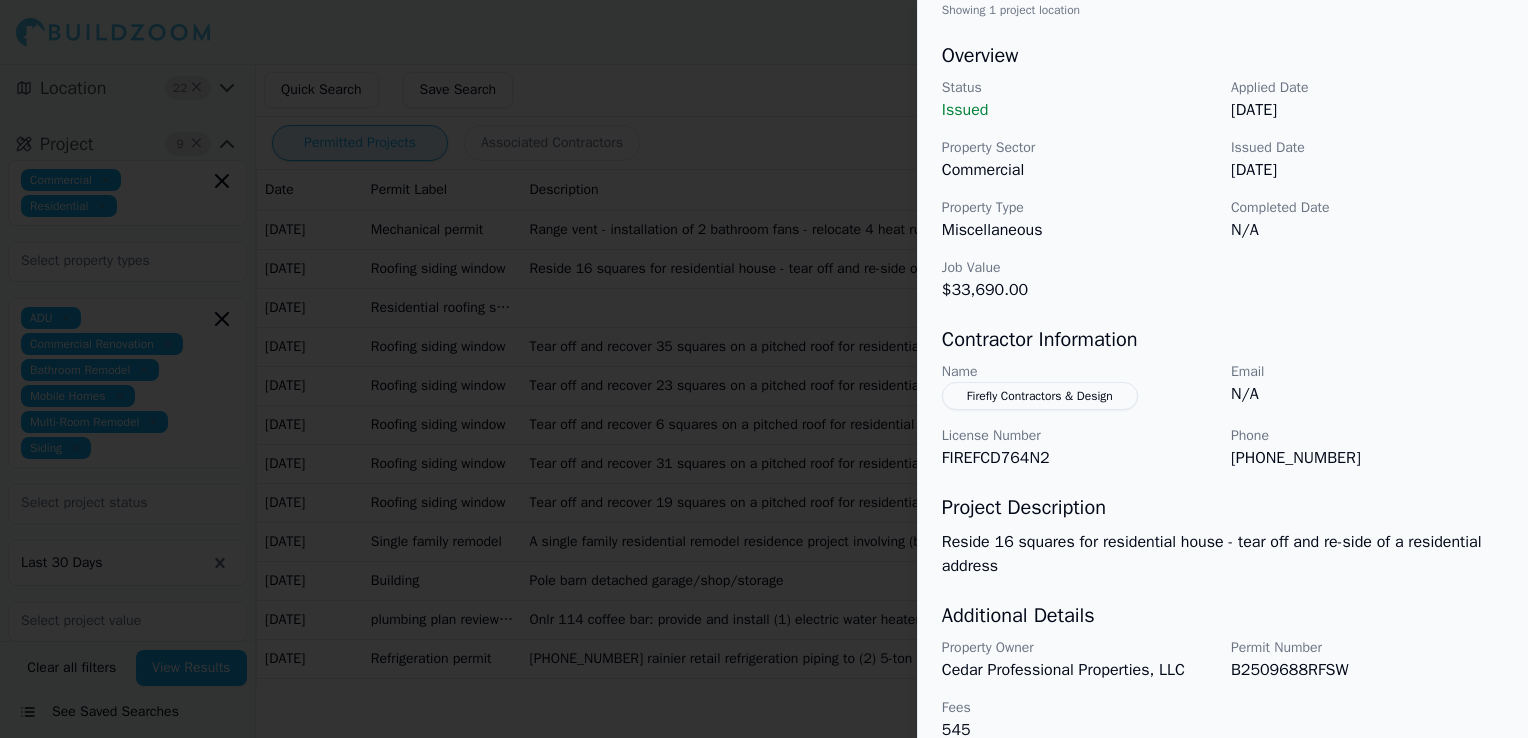 scroll, scrollTop: 613, scrollLeft: 0, axis: vertical 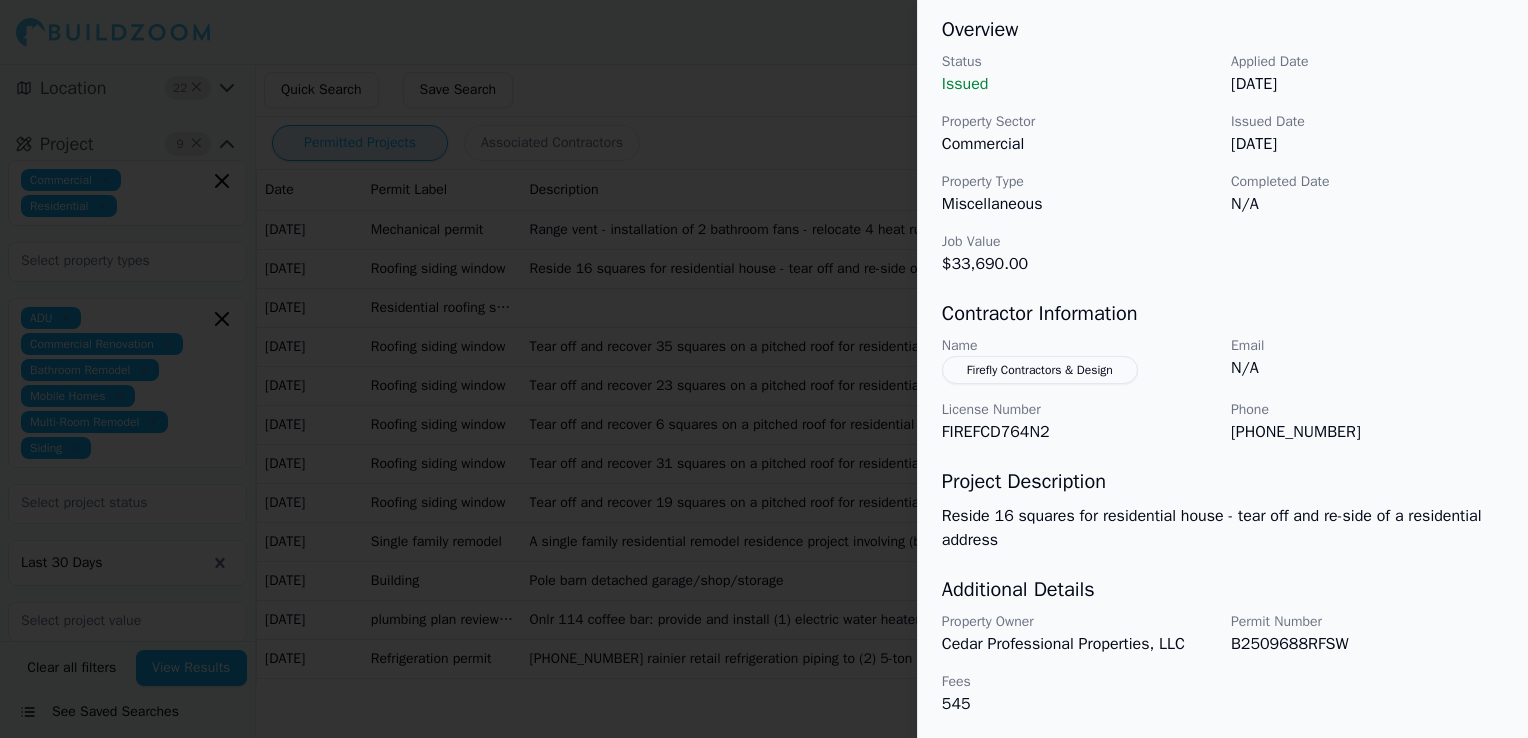 click at bounding box center (764, 369) 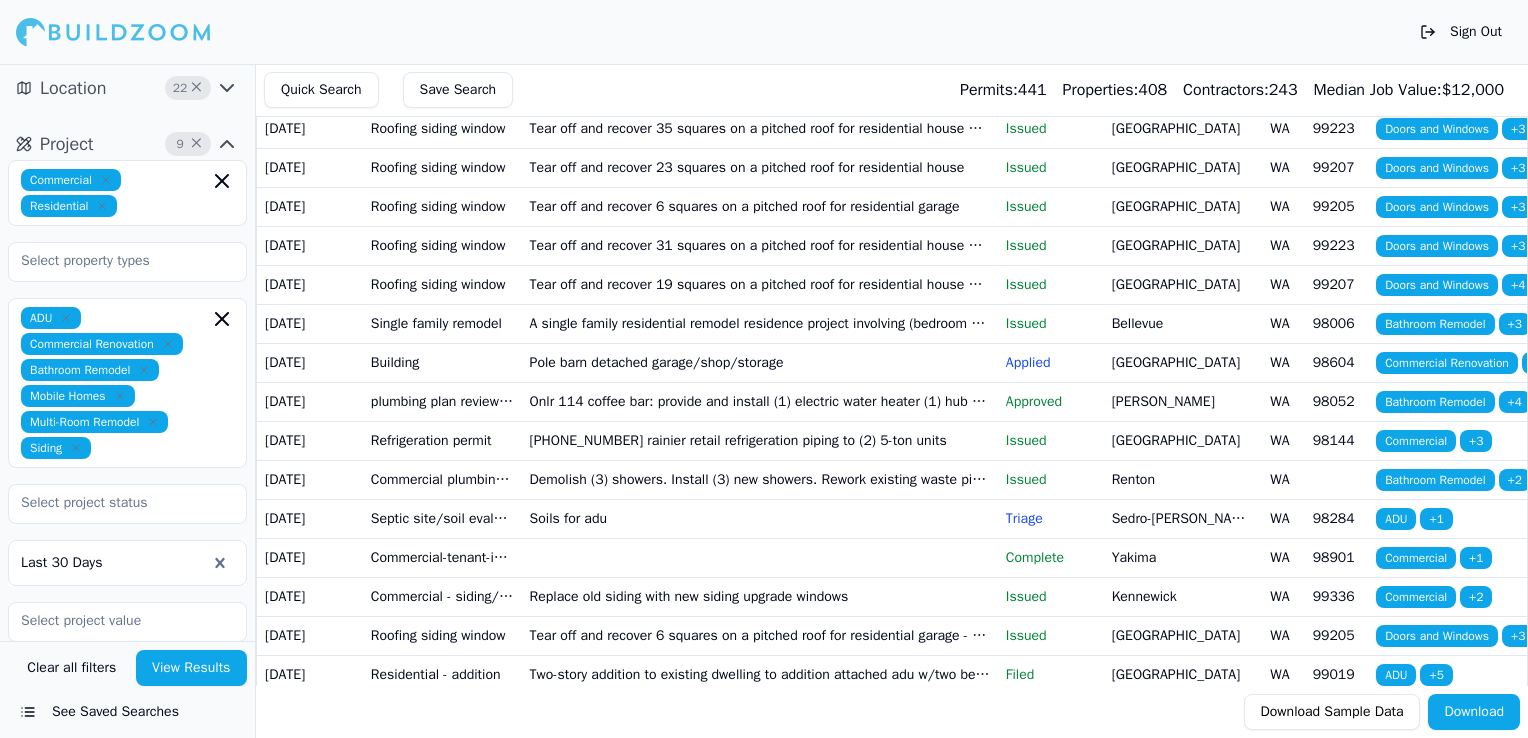 scroll, scrollTop: 224, scrollLeft: 0, axis: vertical 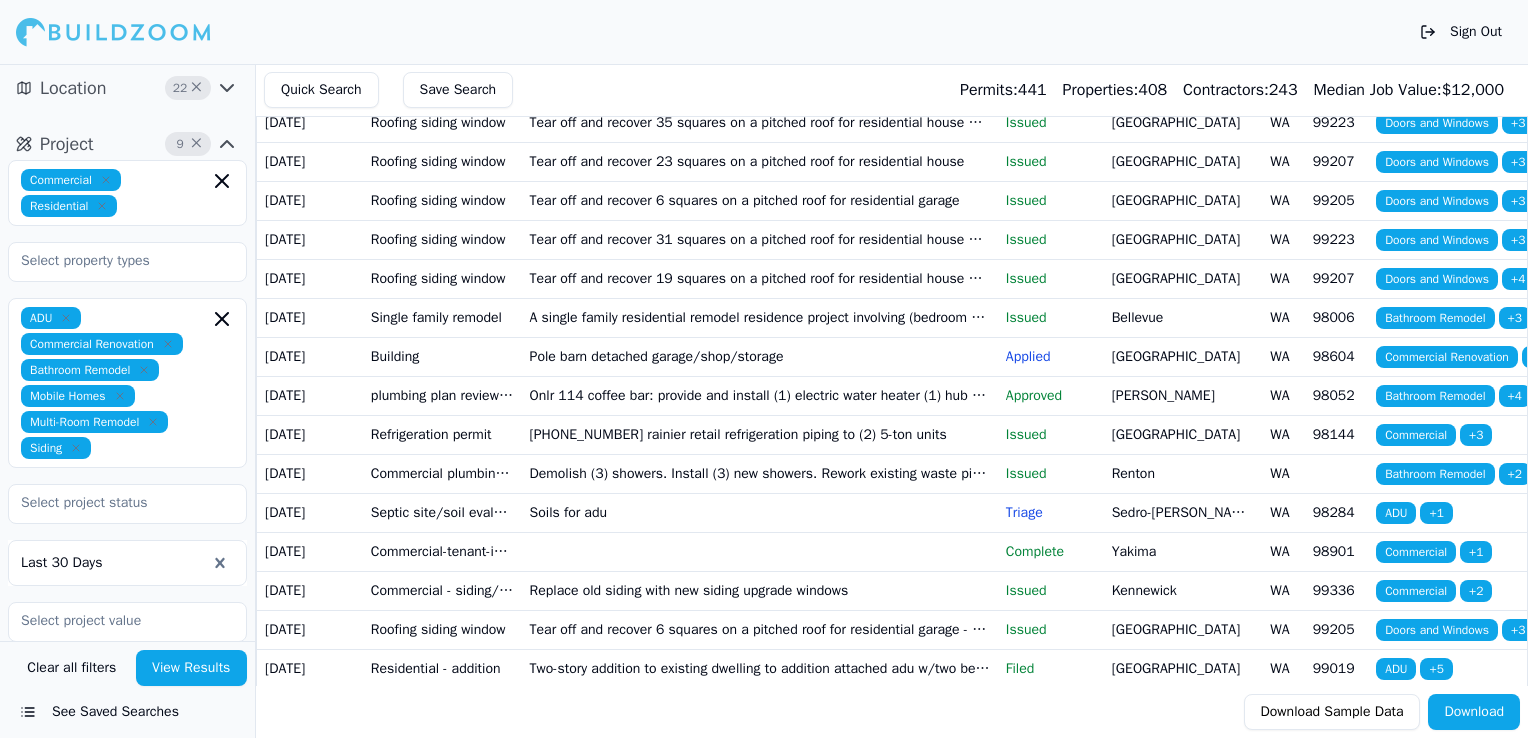 click on "Bellevue" at bounding box center (1183, 317) 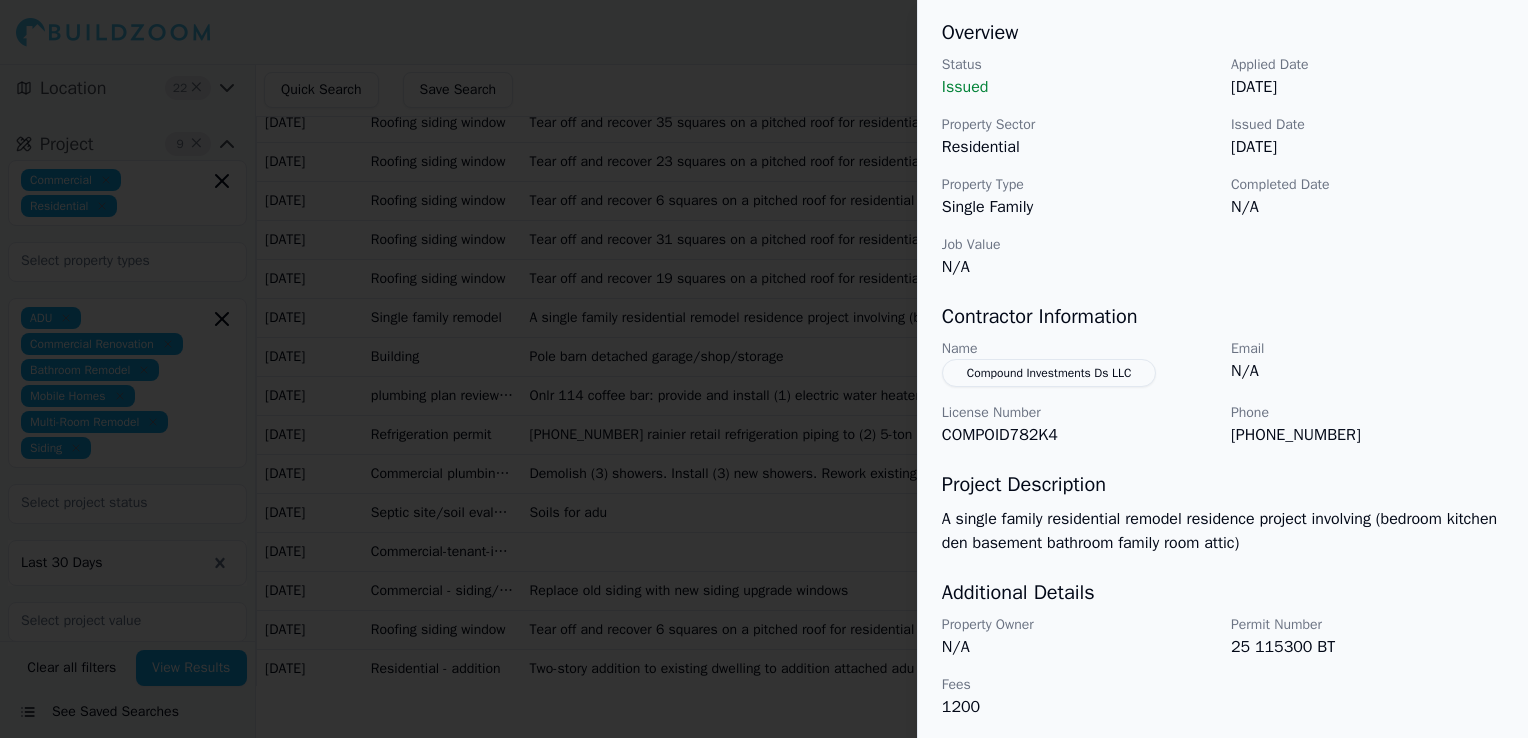 scroll, scrollTop: 613, scrollLeft: 0, axis: vertical 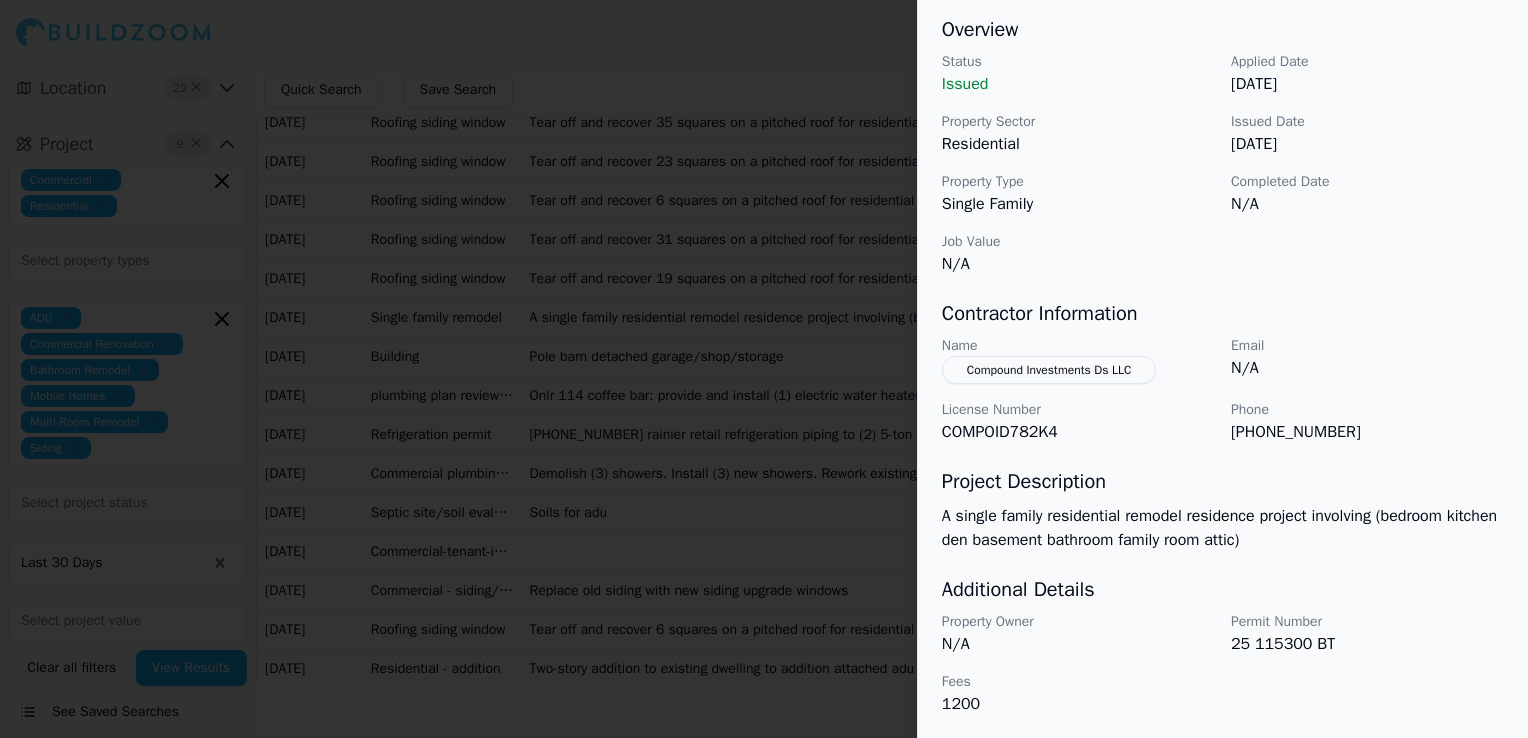 click at bounding box center (764, 369) 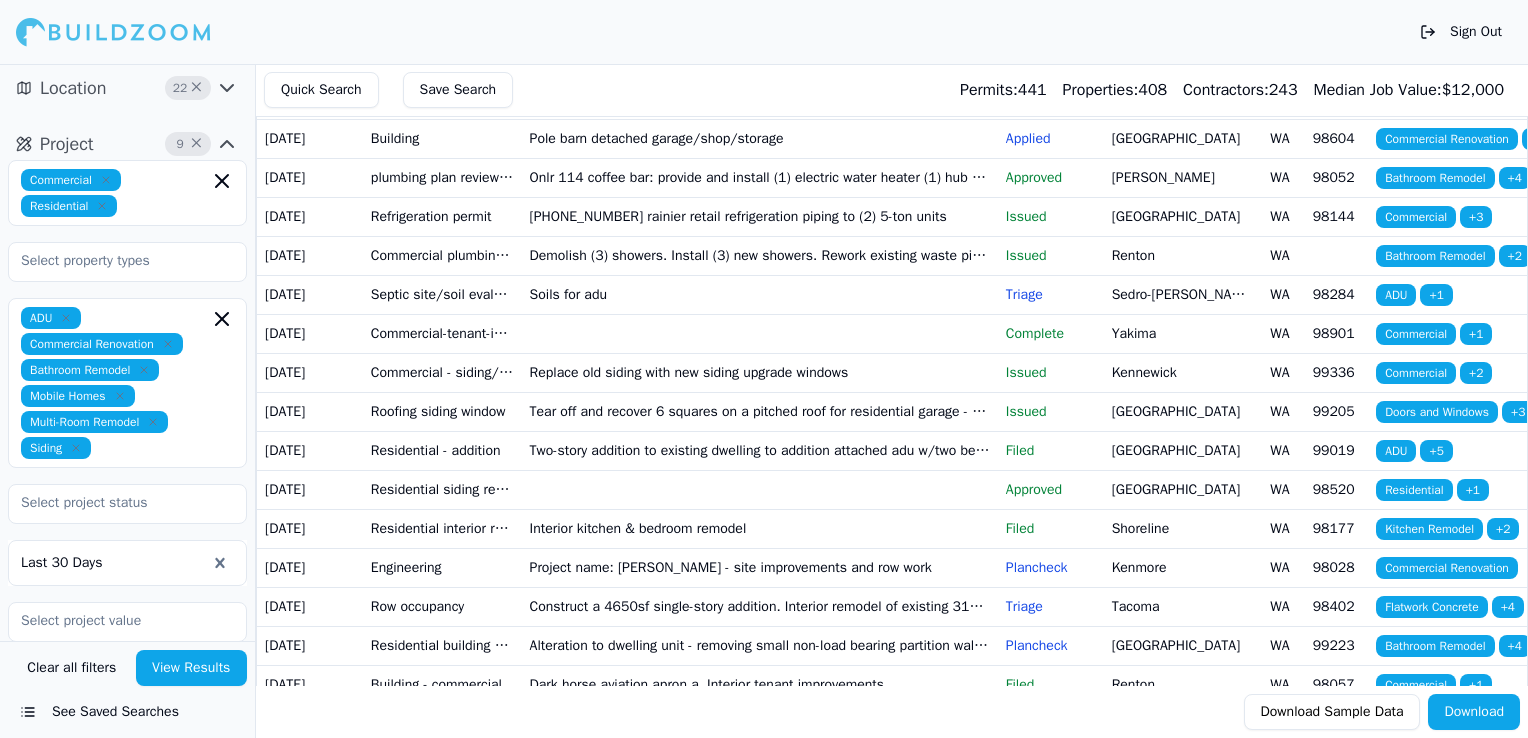 scroll, scrollTop: 448, scrollLeft: 0, axis: vertical 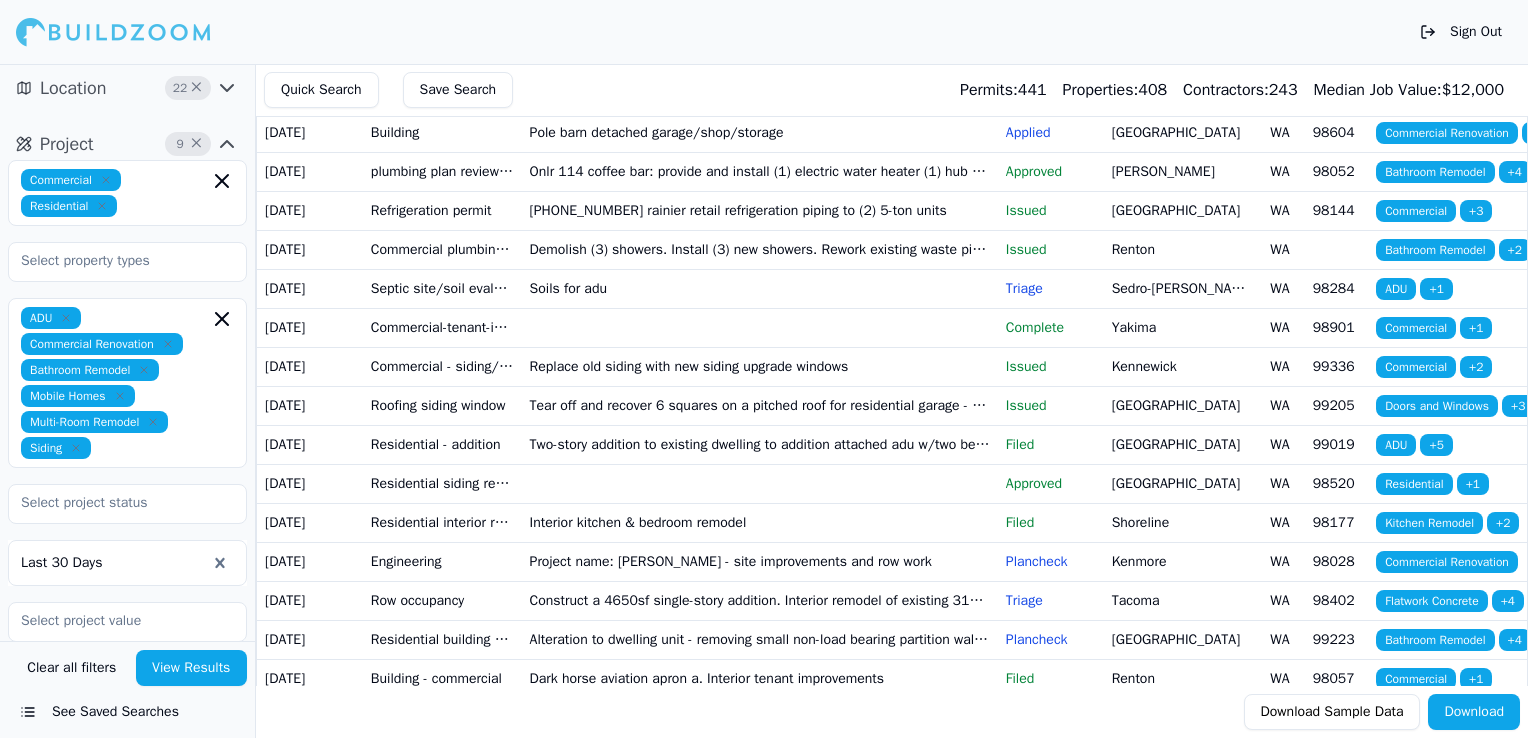 click on "Issued" at bounding box center [1051, 250] 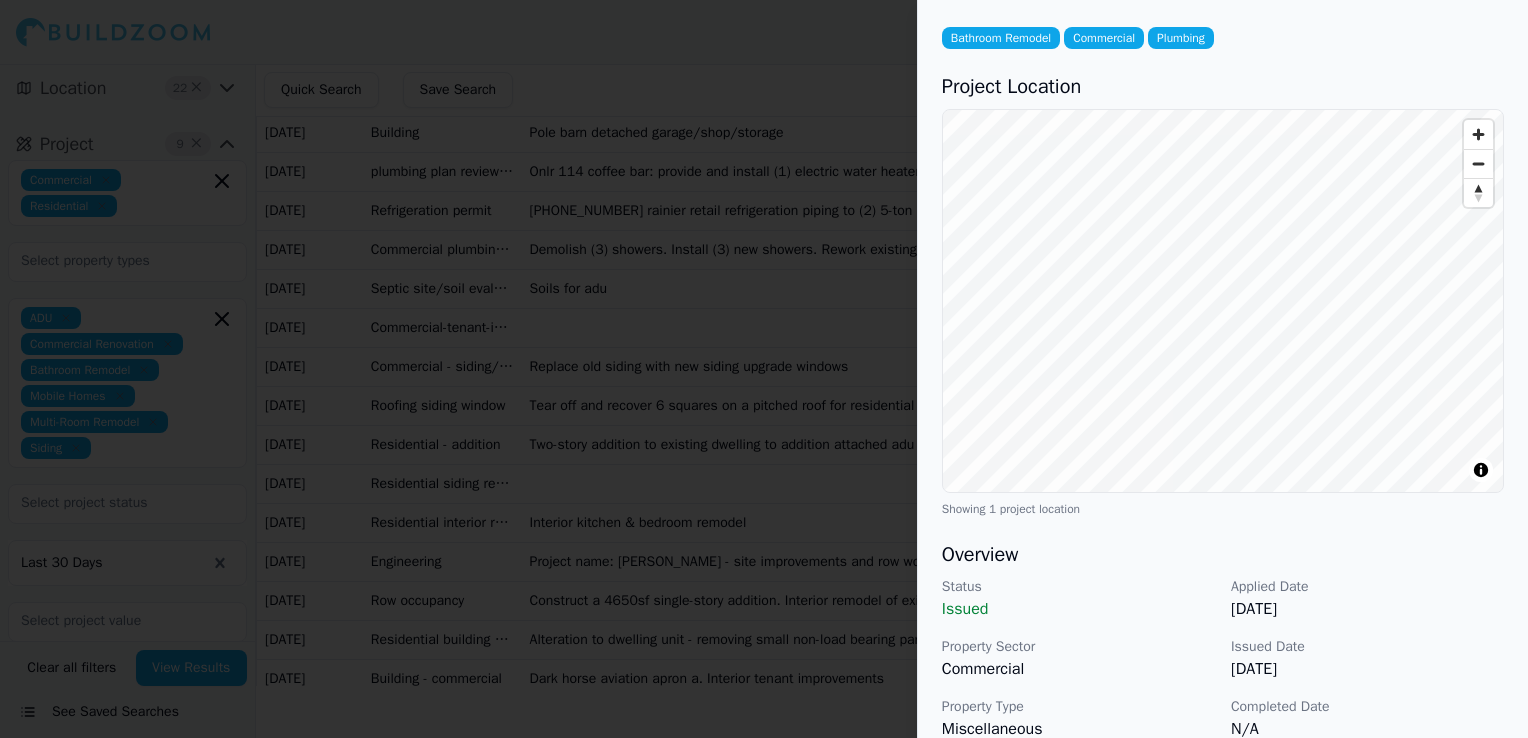 scroll, scrollTop: 0, scrollLeft: 0, axis: both 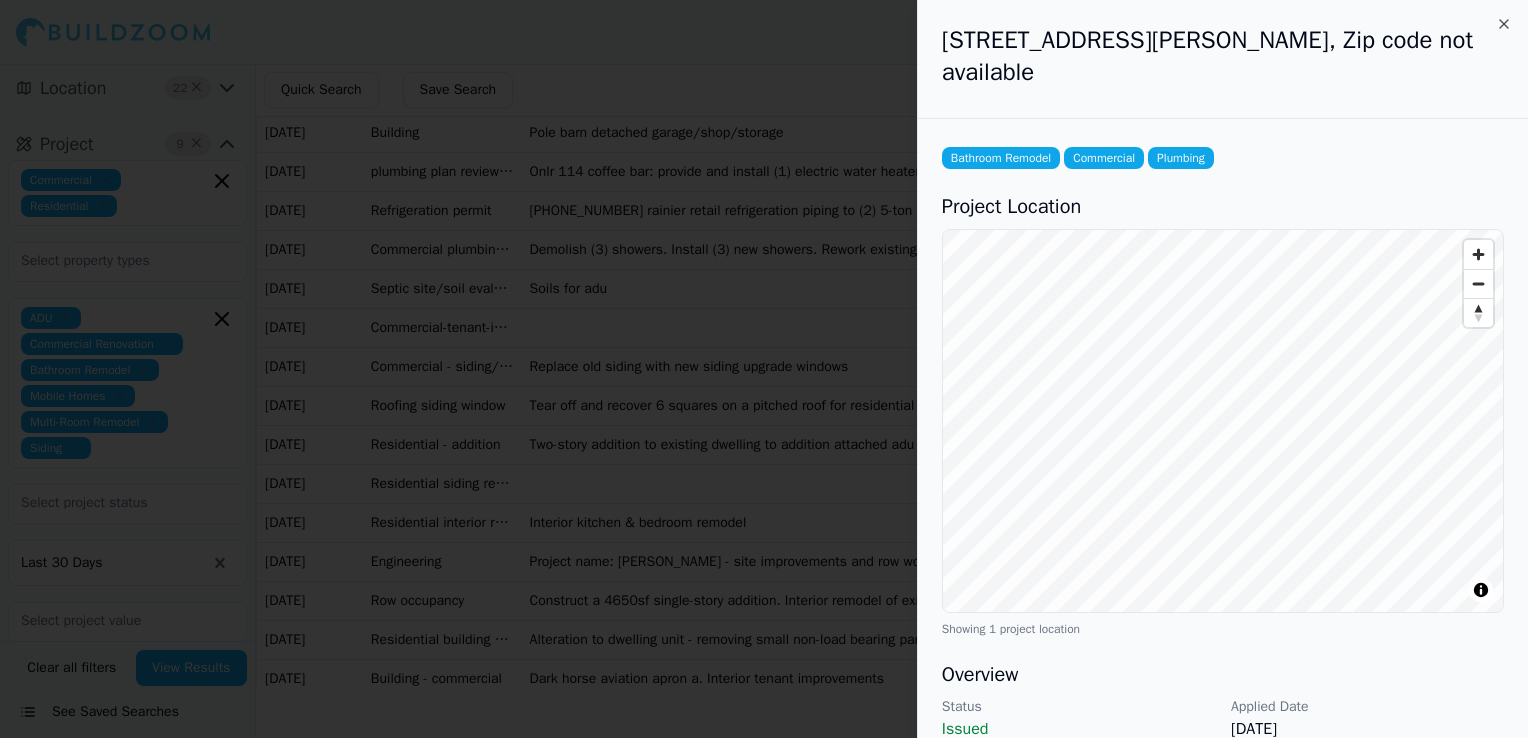 click on "Overview" at bounding box center [1223, 675] 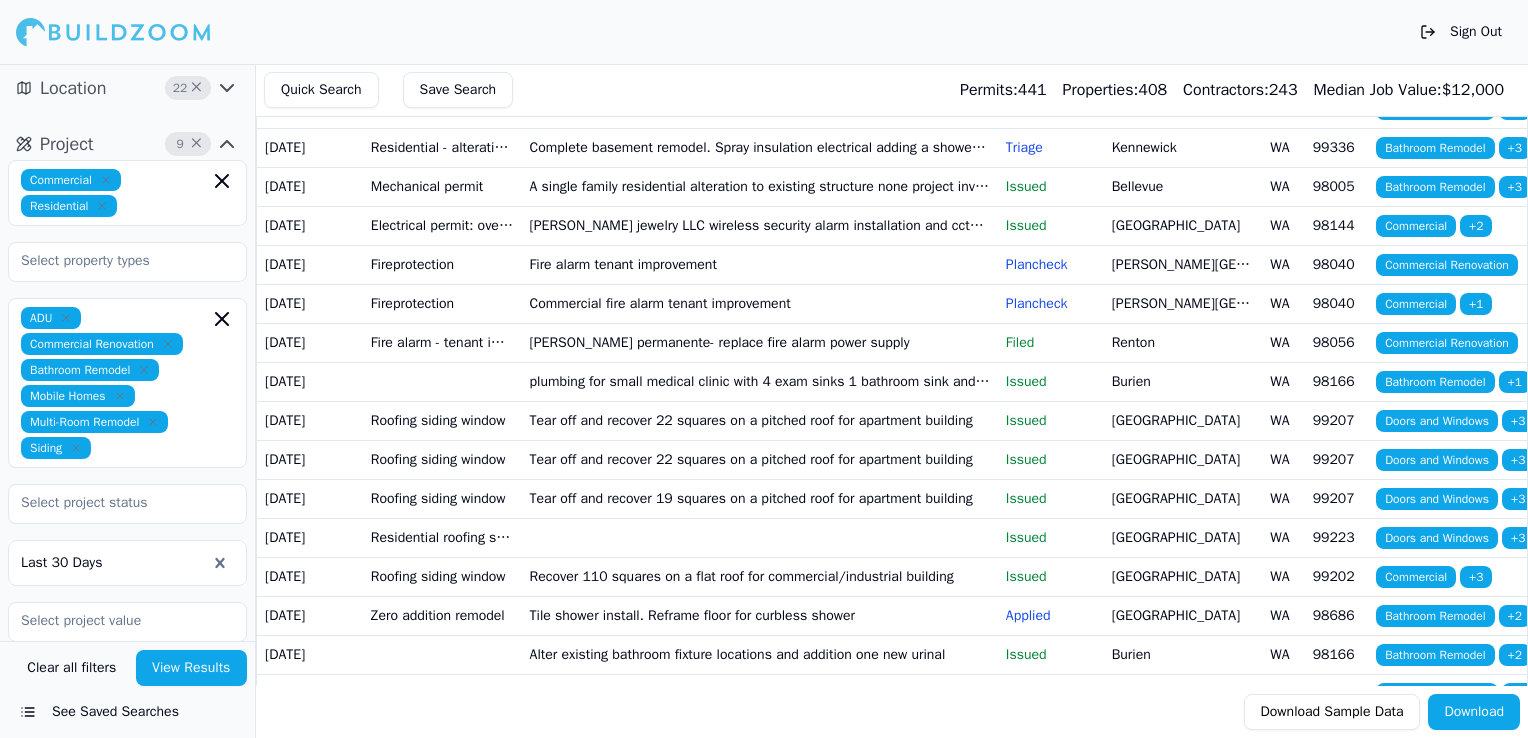 scroll, scrollTop: 1143, scrollLeft: 0, axis: vertical 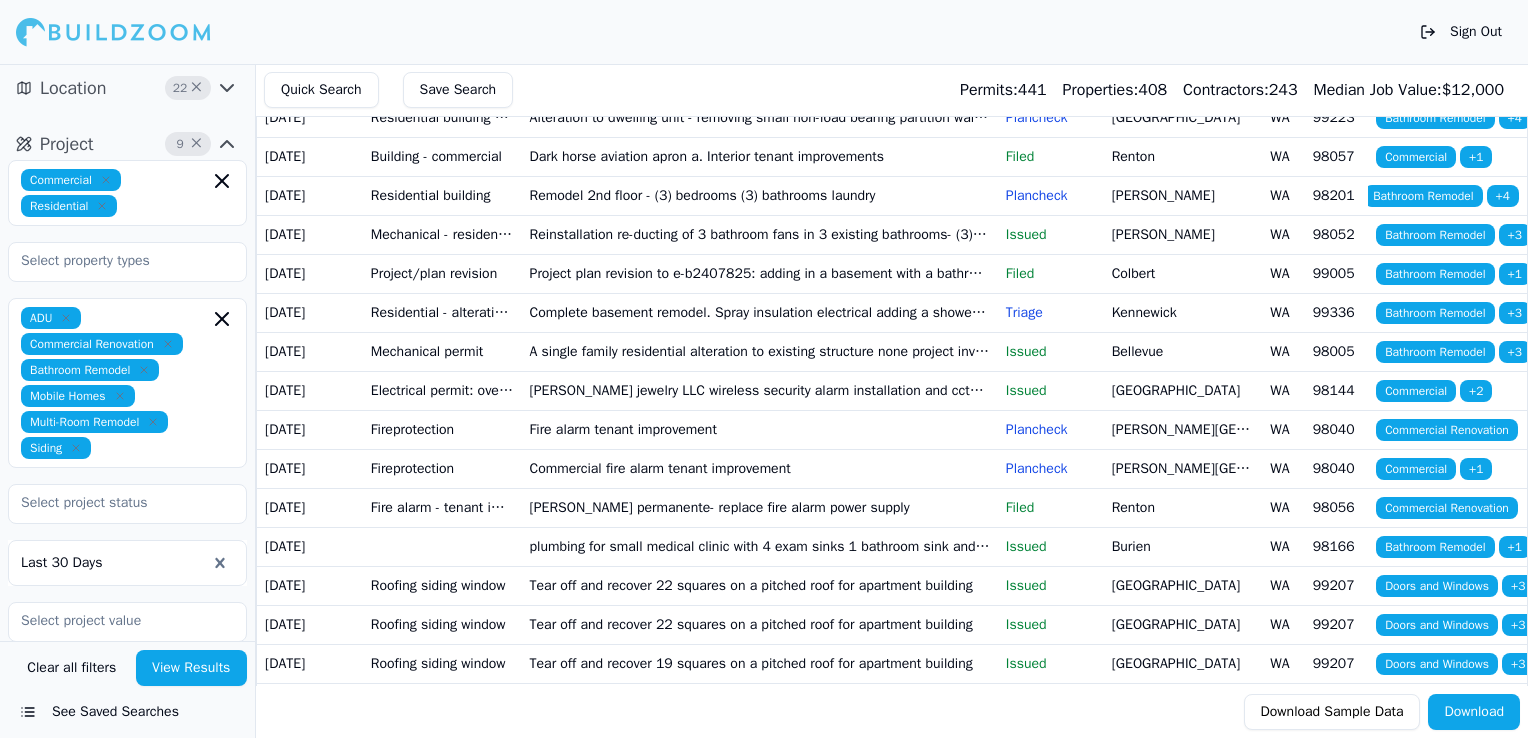 click on "Row occupancy" at bounding box center [442, 78] 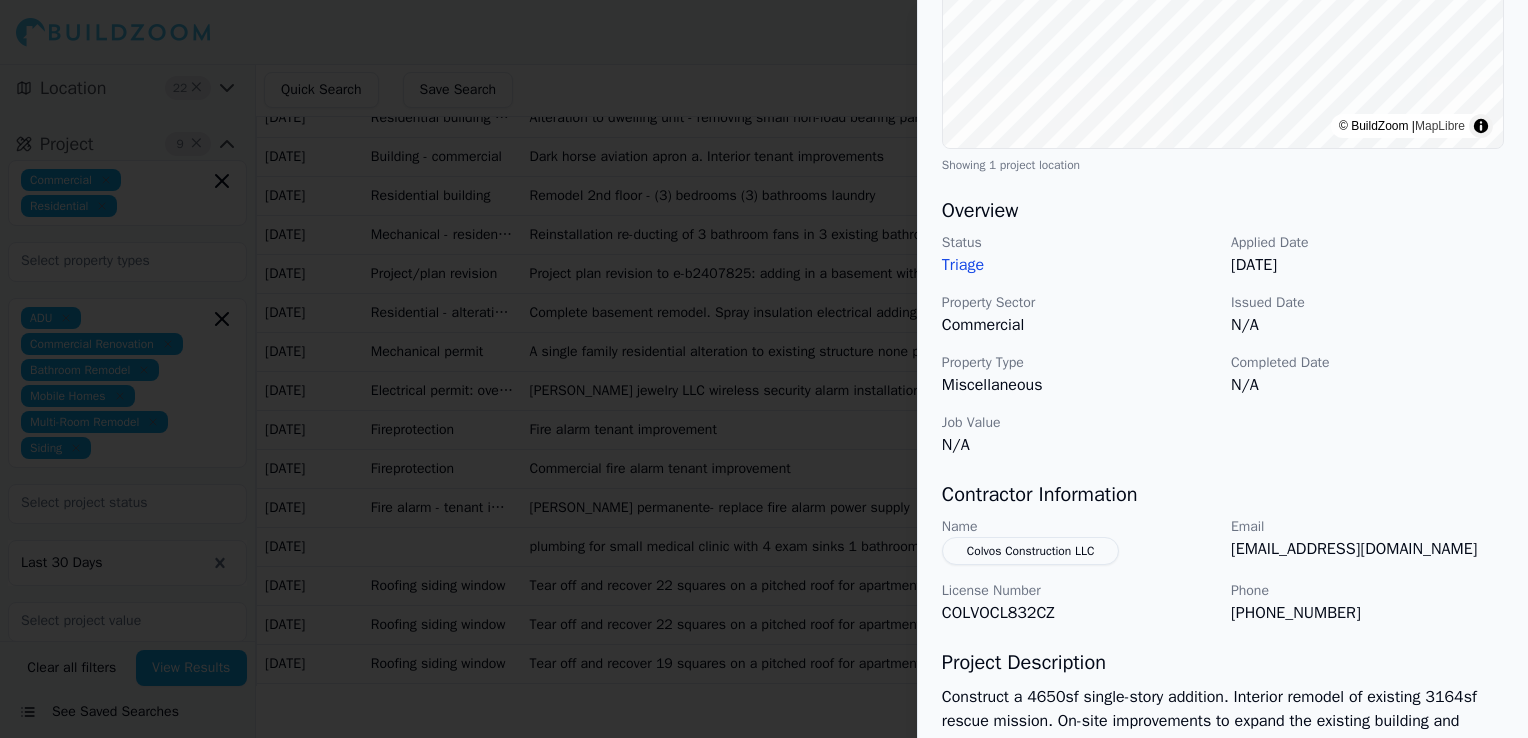 scroll, scrollTop: 428, scrollLeft: 0, axis: vertical 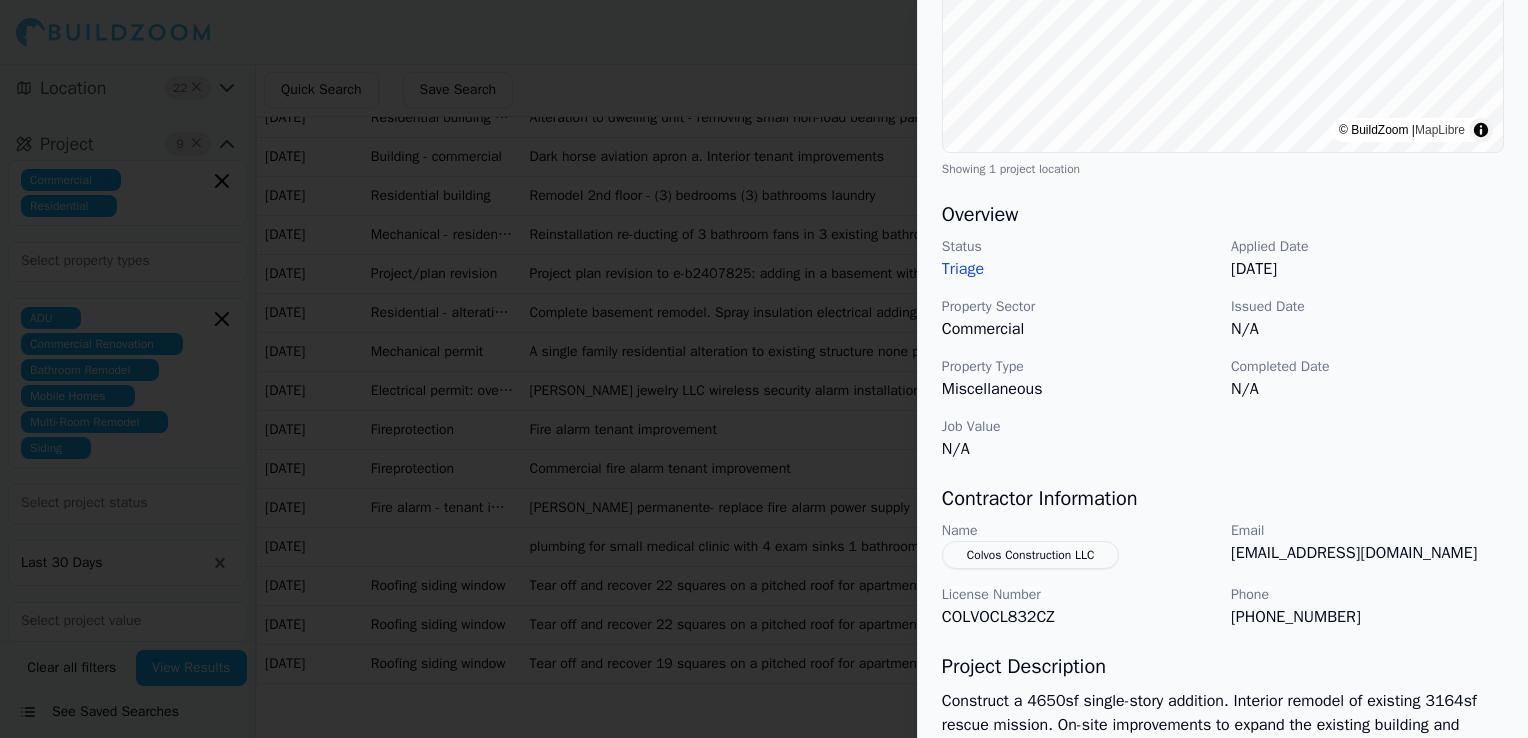 click on "Contractor Information" at bounding box center [1223, 499] 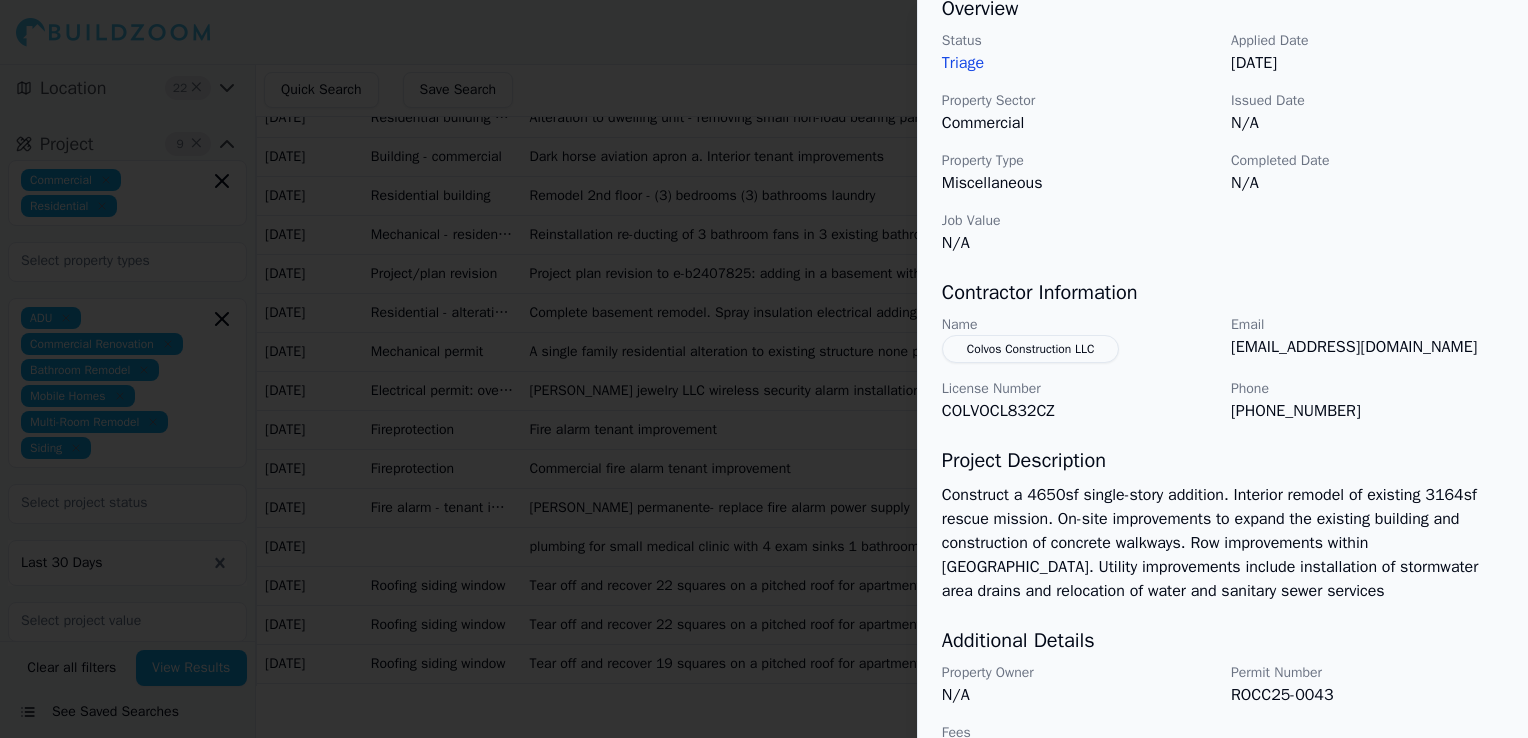 scroll, scrollTop: 635, scrollLeft: 0, axis: vertical 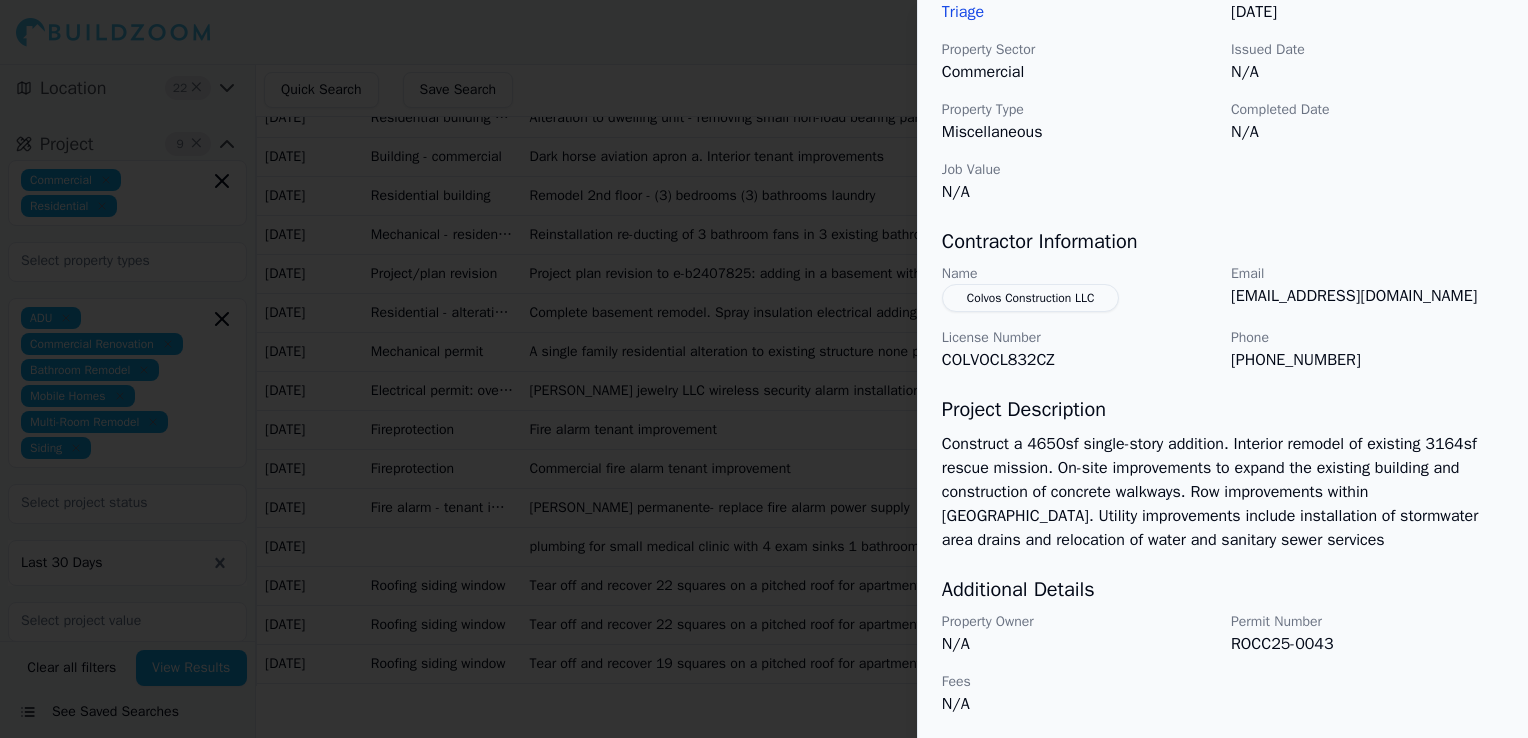 click at bounding box center [764, 369] 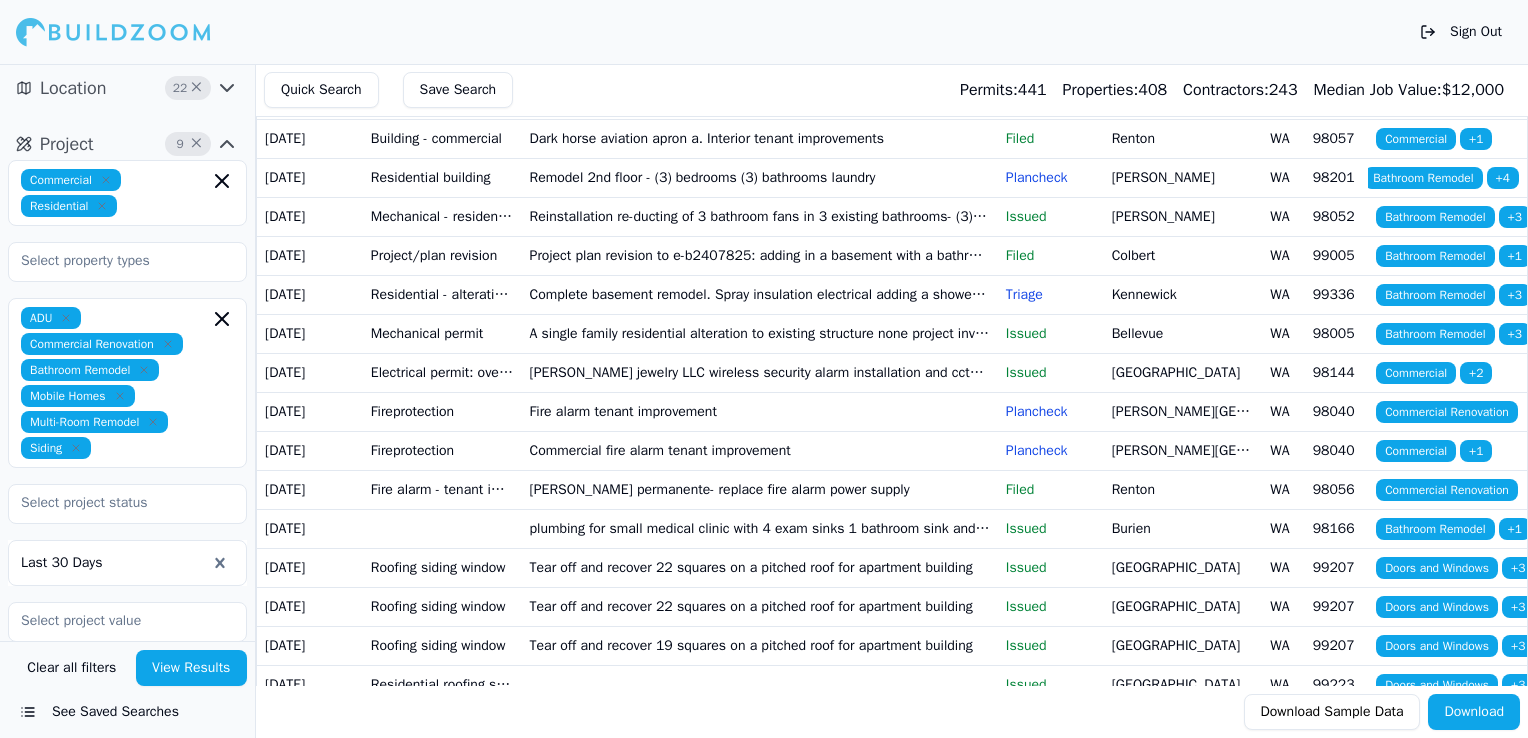scroll, scrollTop: 978, scrollLeft: 0, axis: vertical 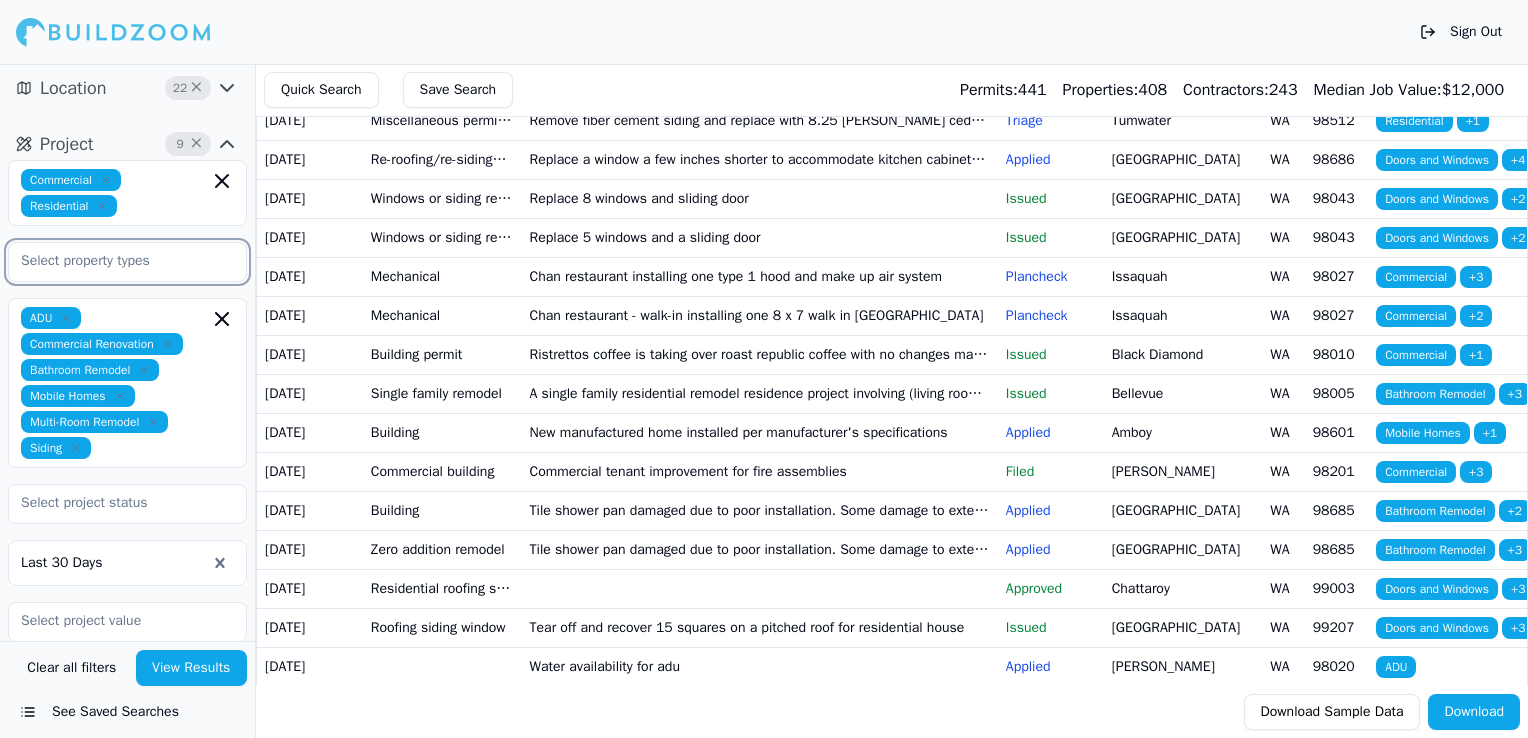 click at bounding box center (115, 261) 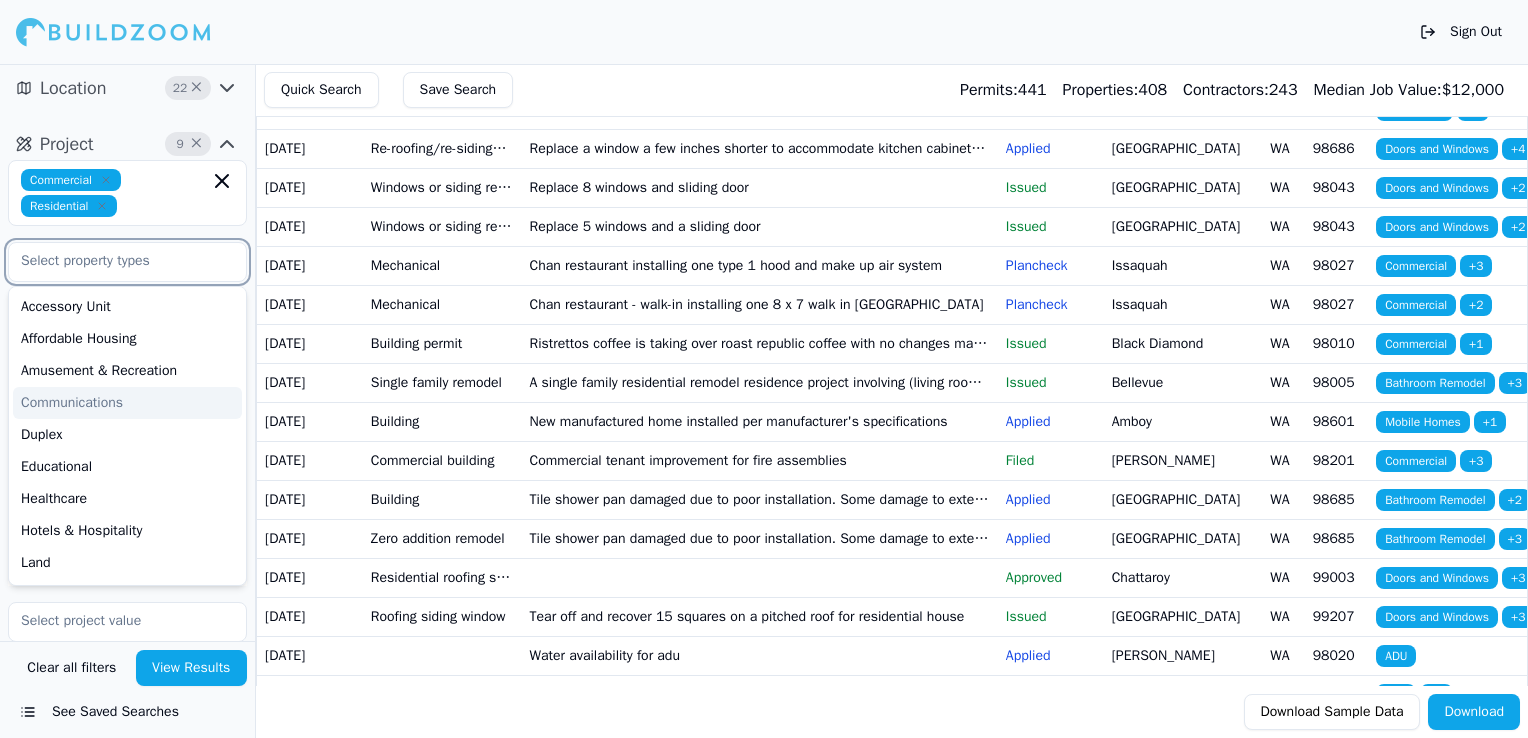 scroll, scrollTop: 48, scrollLeft: 0, axis: vertical 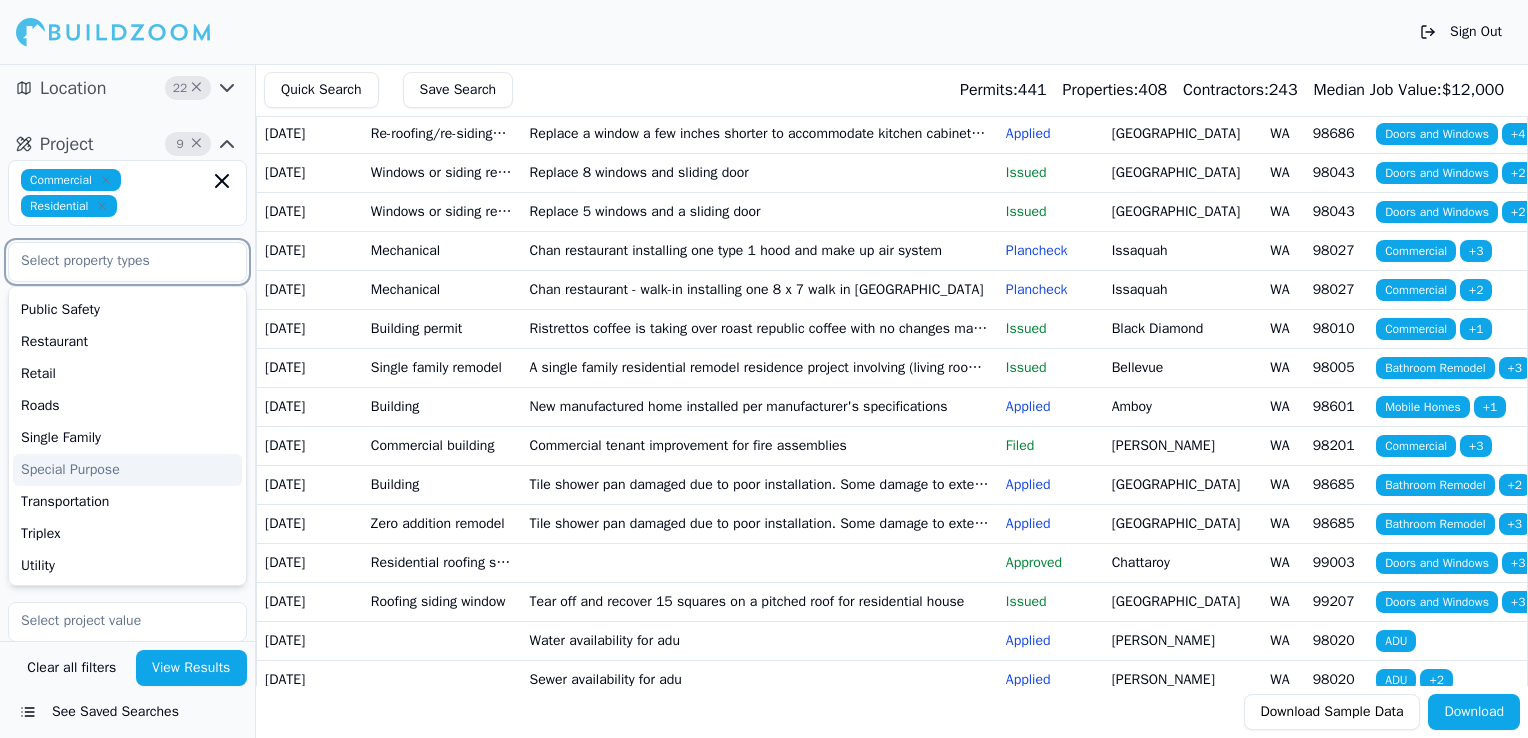 click at bounding box center [115, 261] 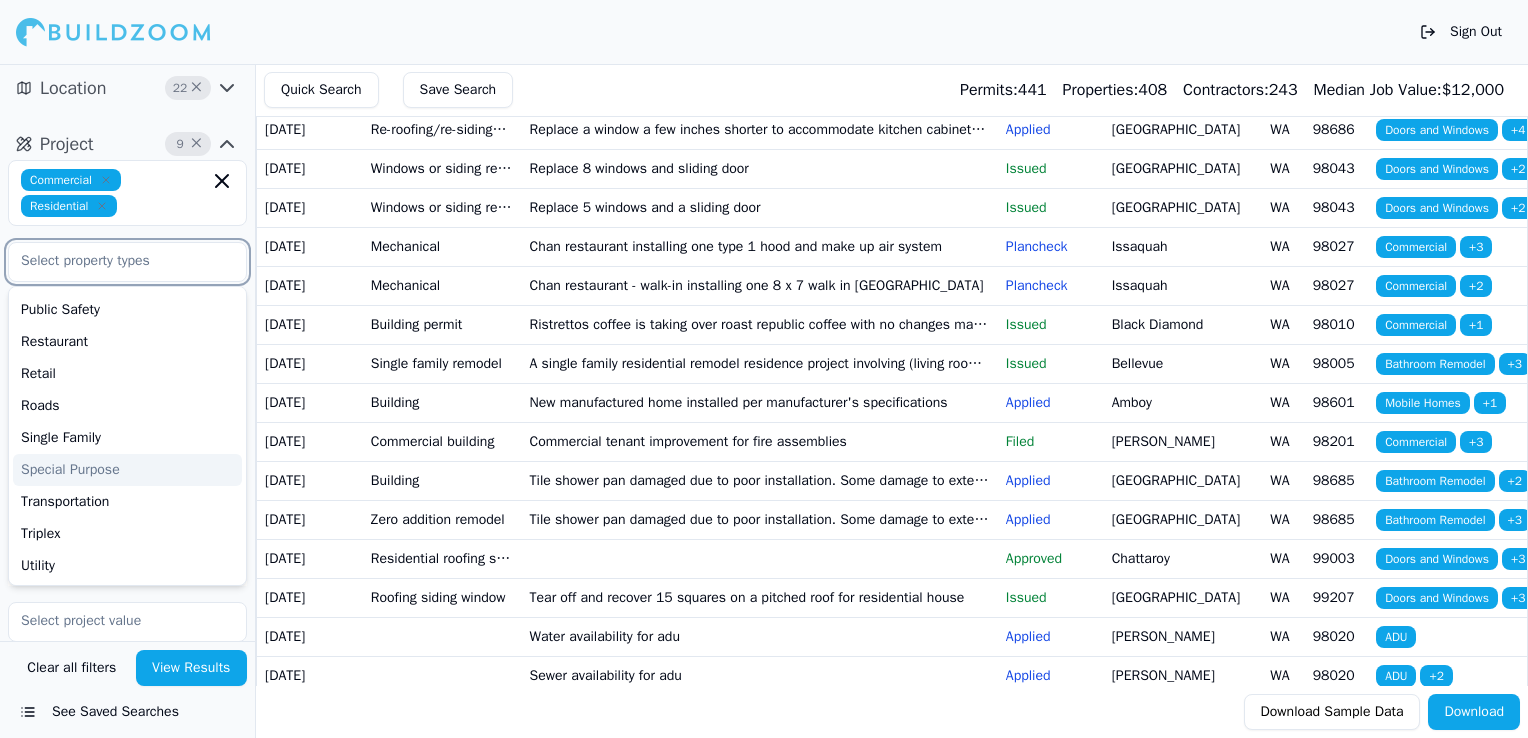 scroll, scrollTop: 64, scrollLeft: 0, axis: vertical 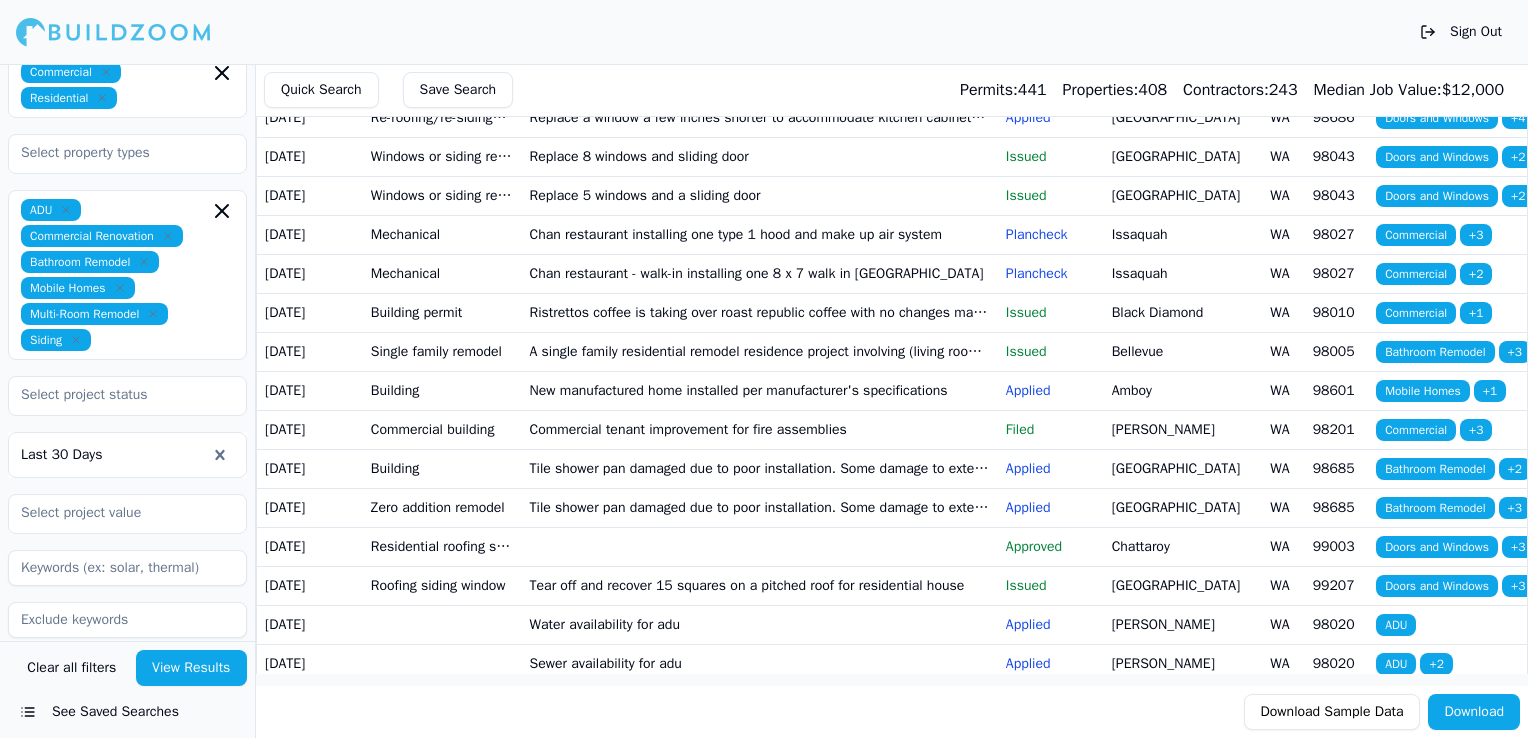 click on "See Saved Searches" at bounding box center (127, 712) 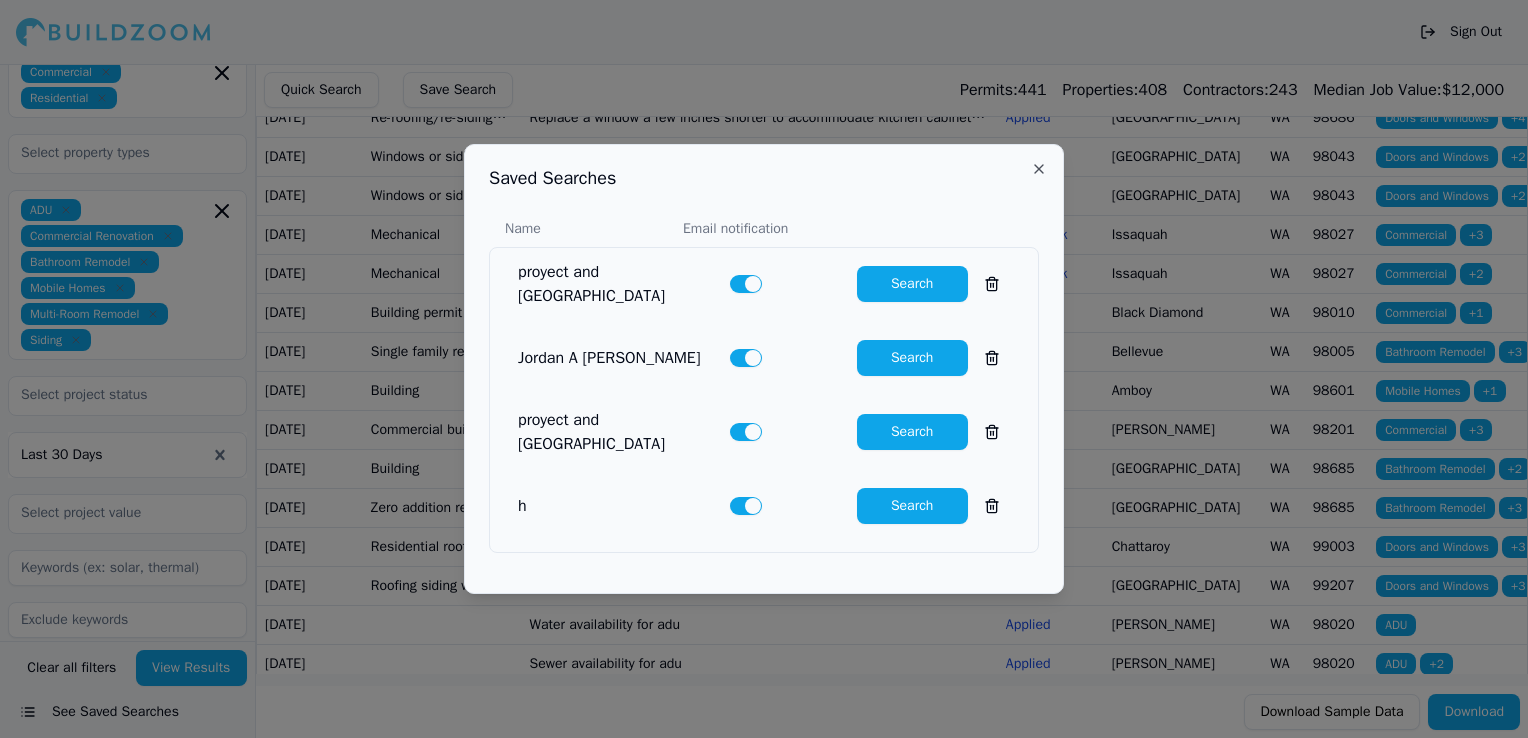 click on "Search" at bounding box center (912, 284) 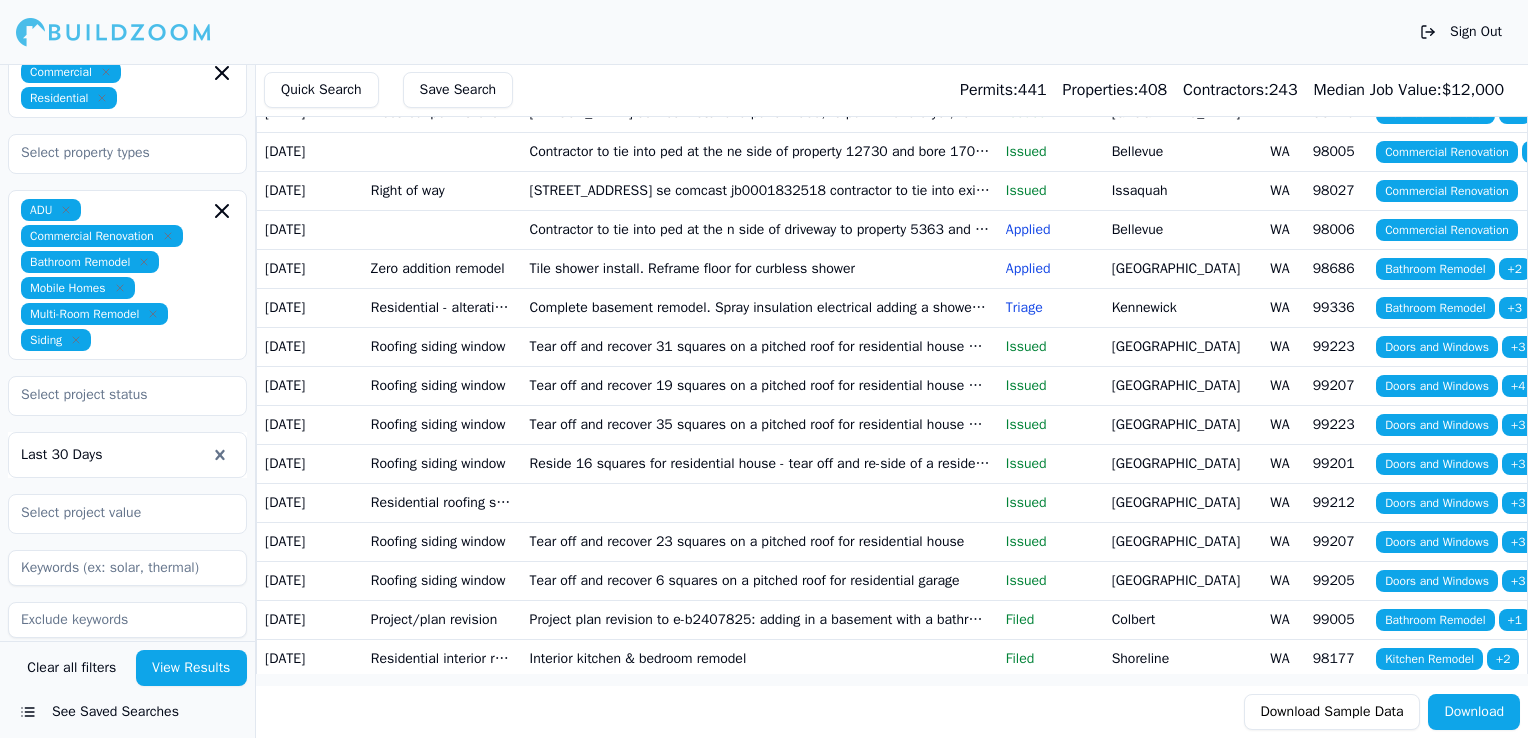 scroll, scrollTop: 252, scrollLeft: 0, axis: vertical 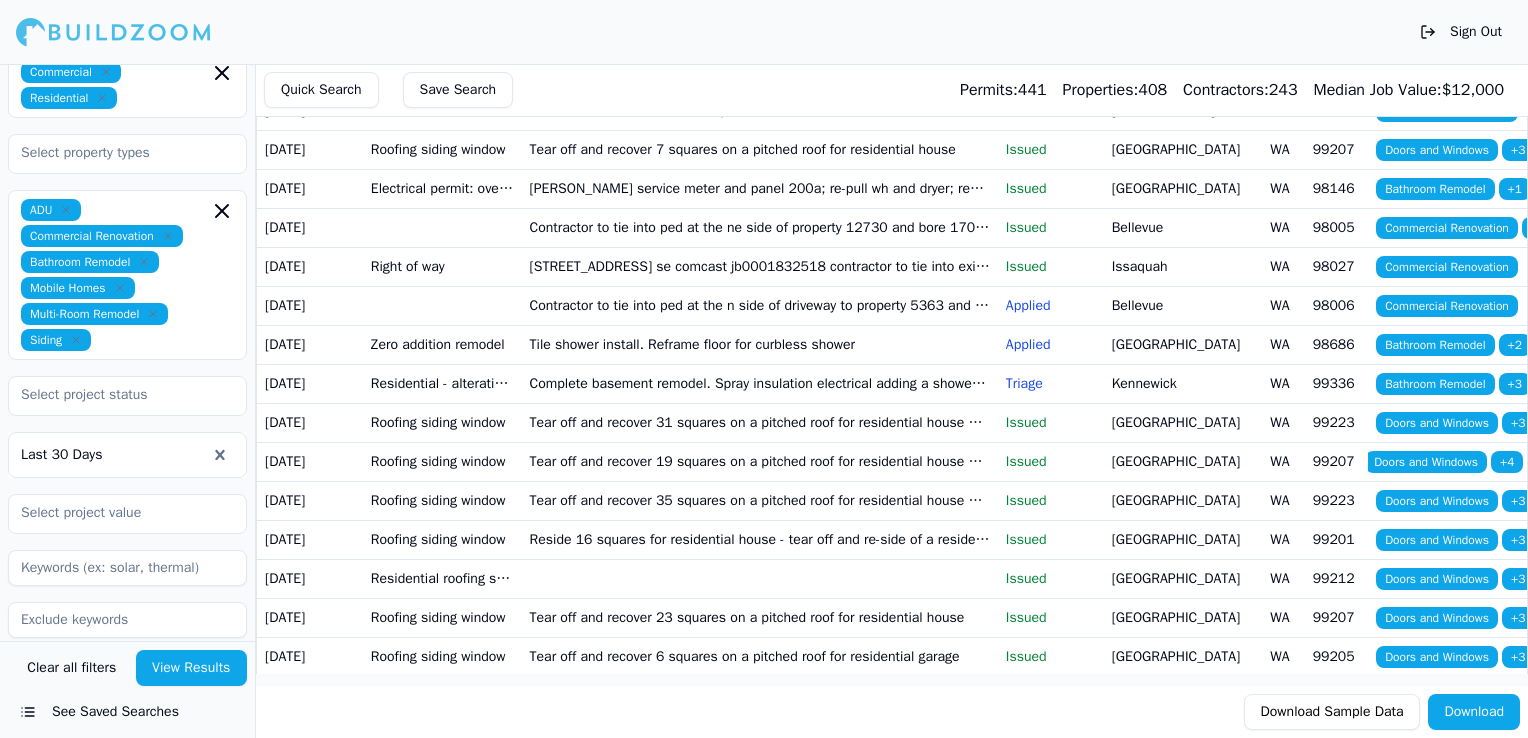 click on "Quick Search" at bounding box center (321, 90) 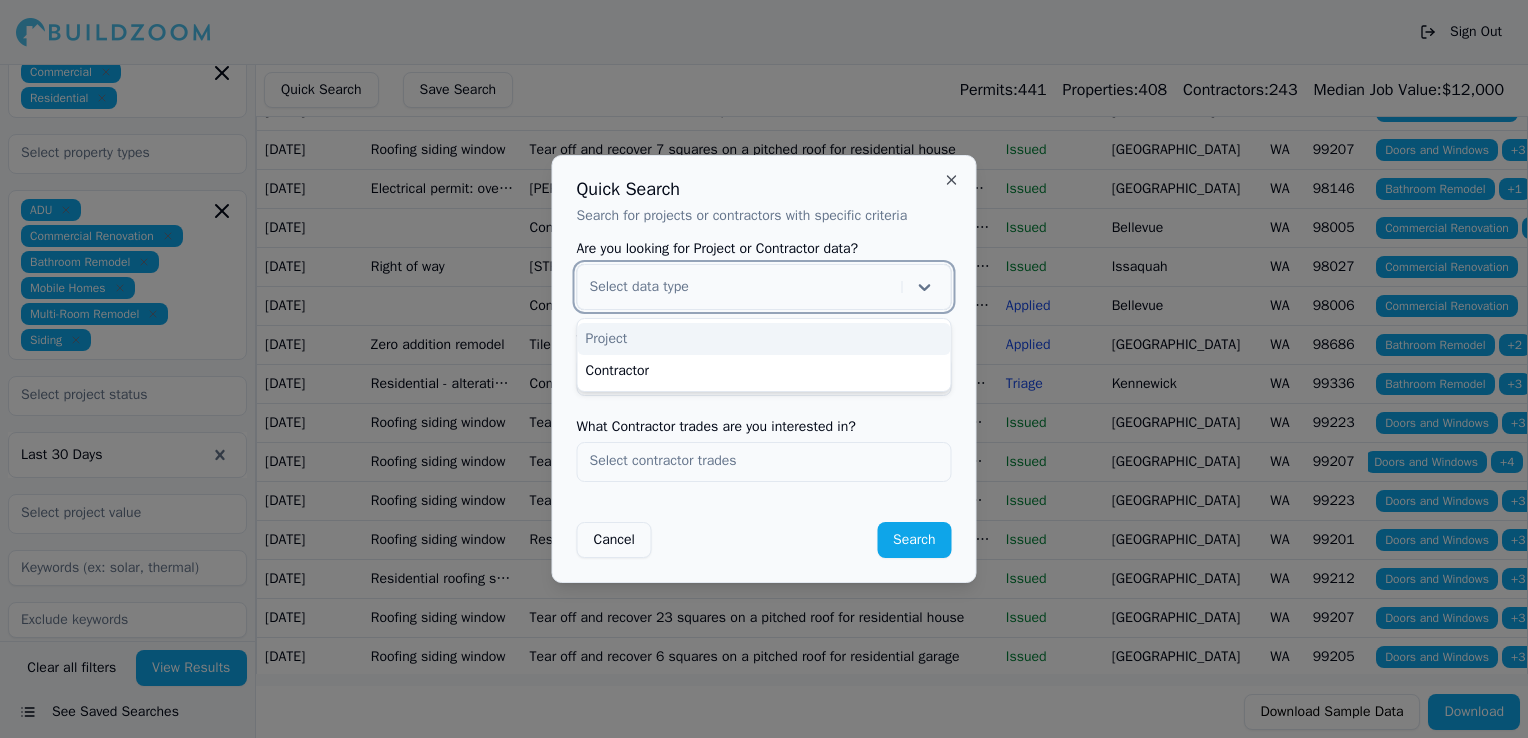 click on "Project" at bounding box center (764, 339) 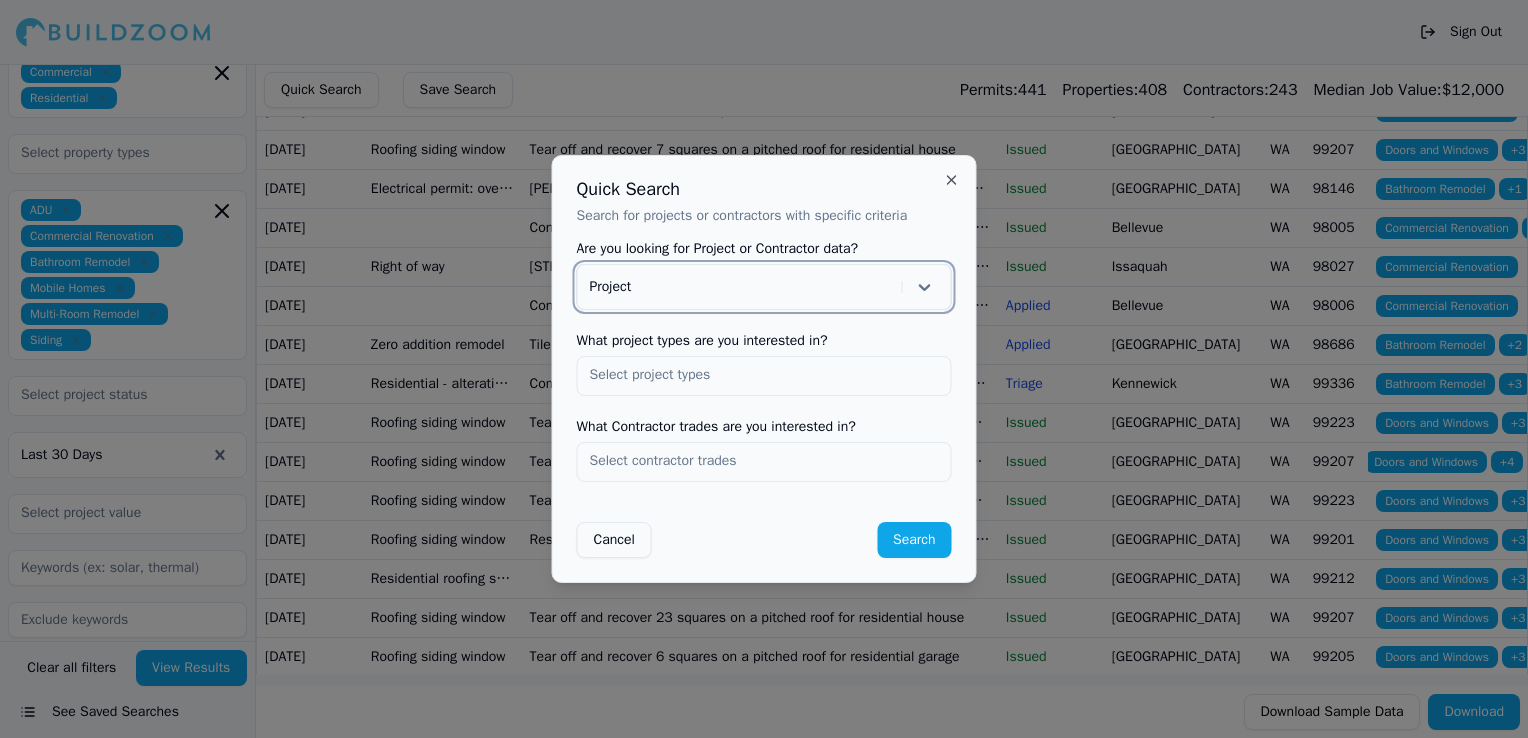 click at bounding box center (764, 375) 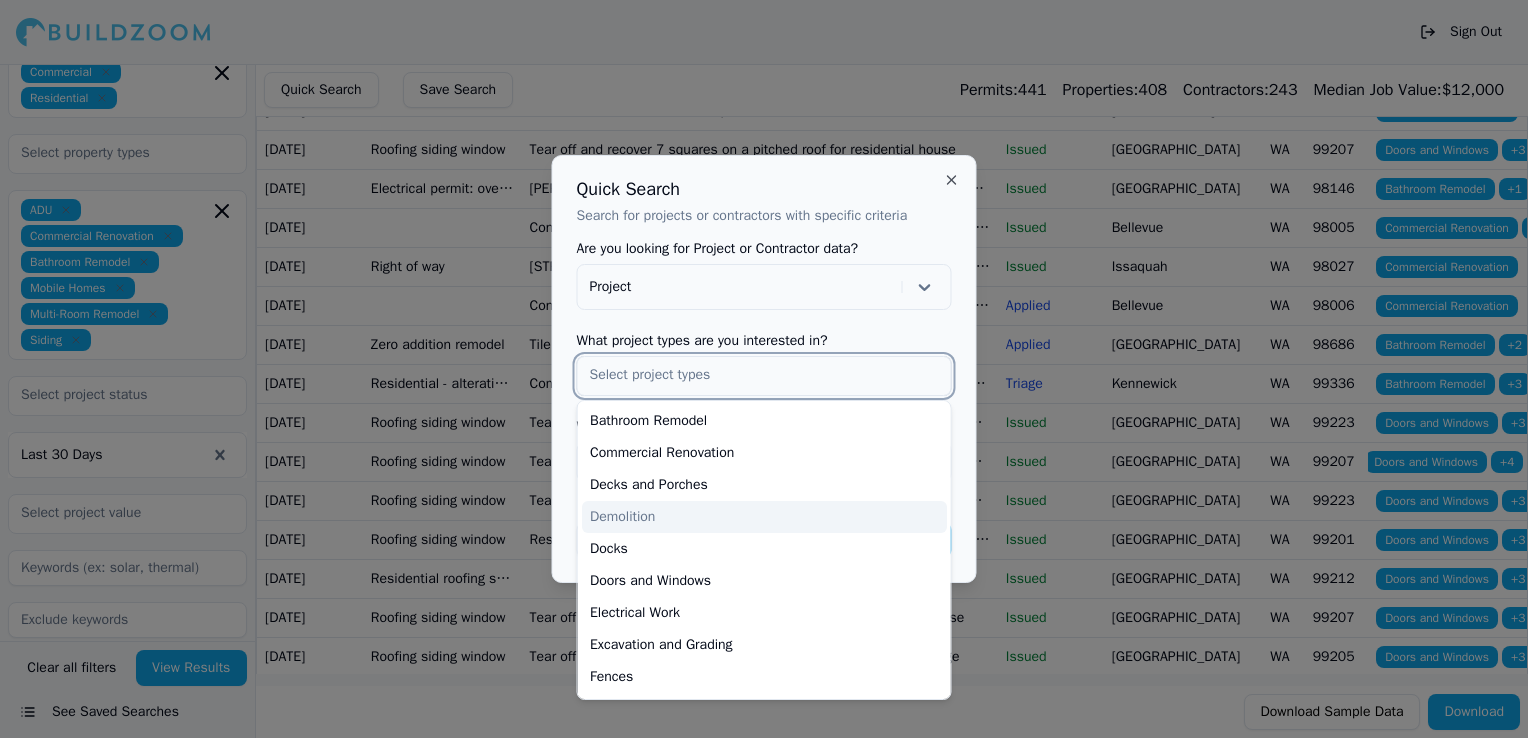 scroll, scrollTop: 0, scrollLeft: 0, axis: both 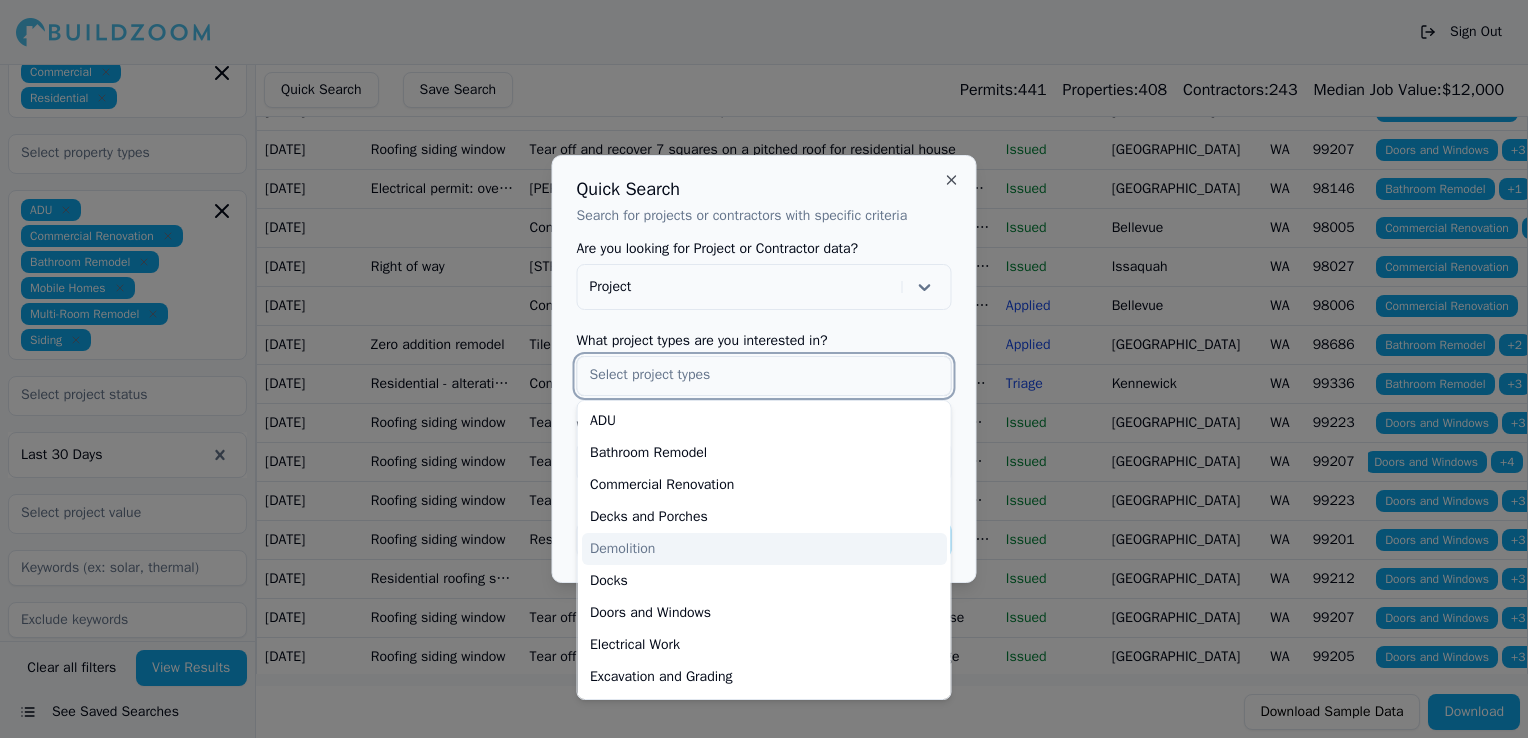 click on "ADU" at bounding box center (764, 421) 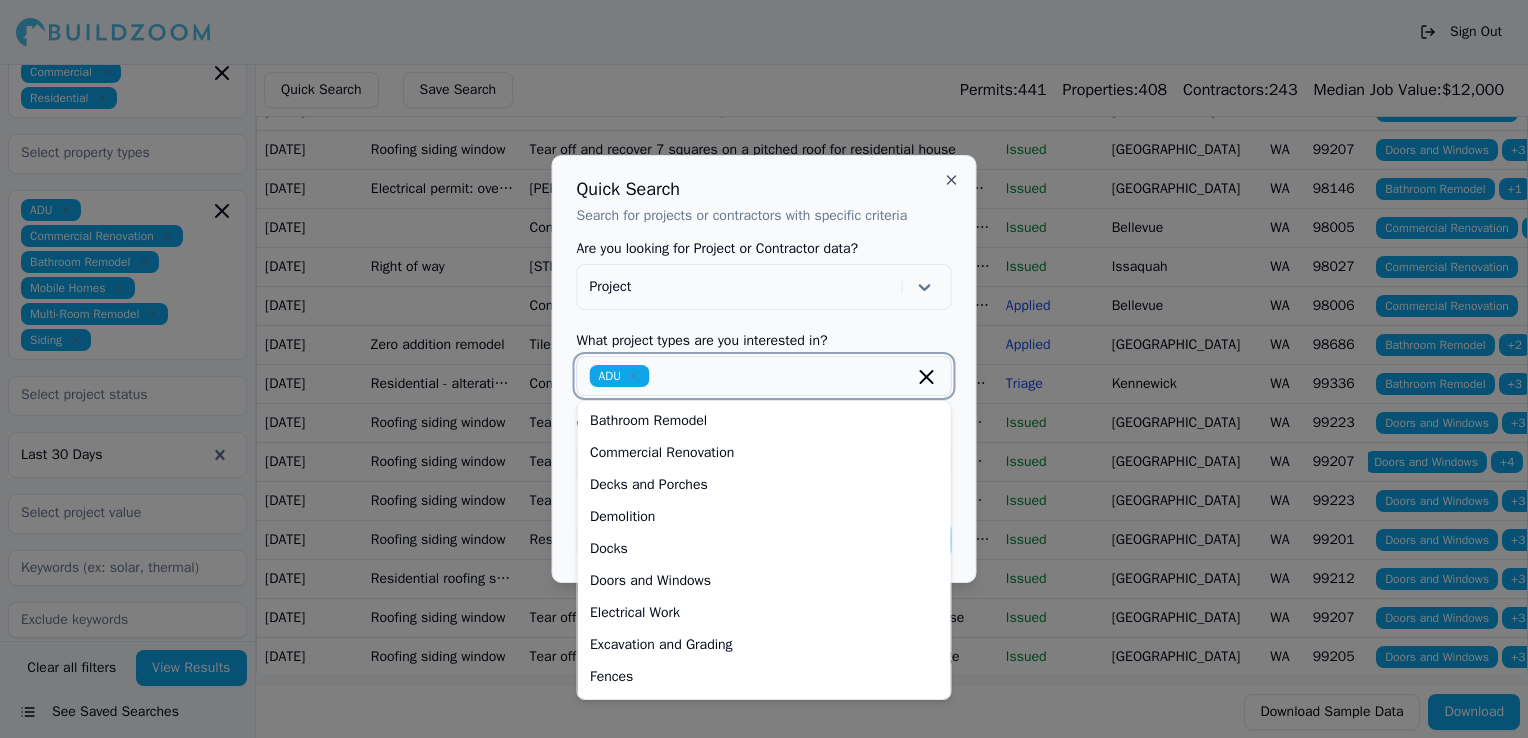 click on "Bathroom Remodel" at bounding box center [764, 421] 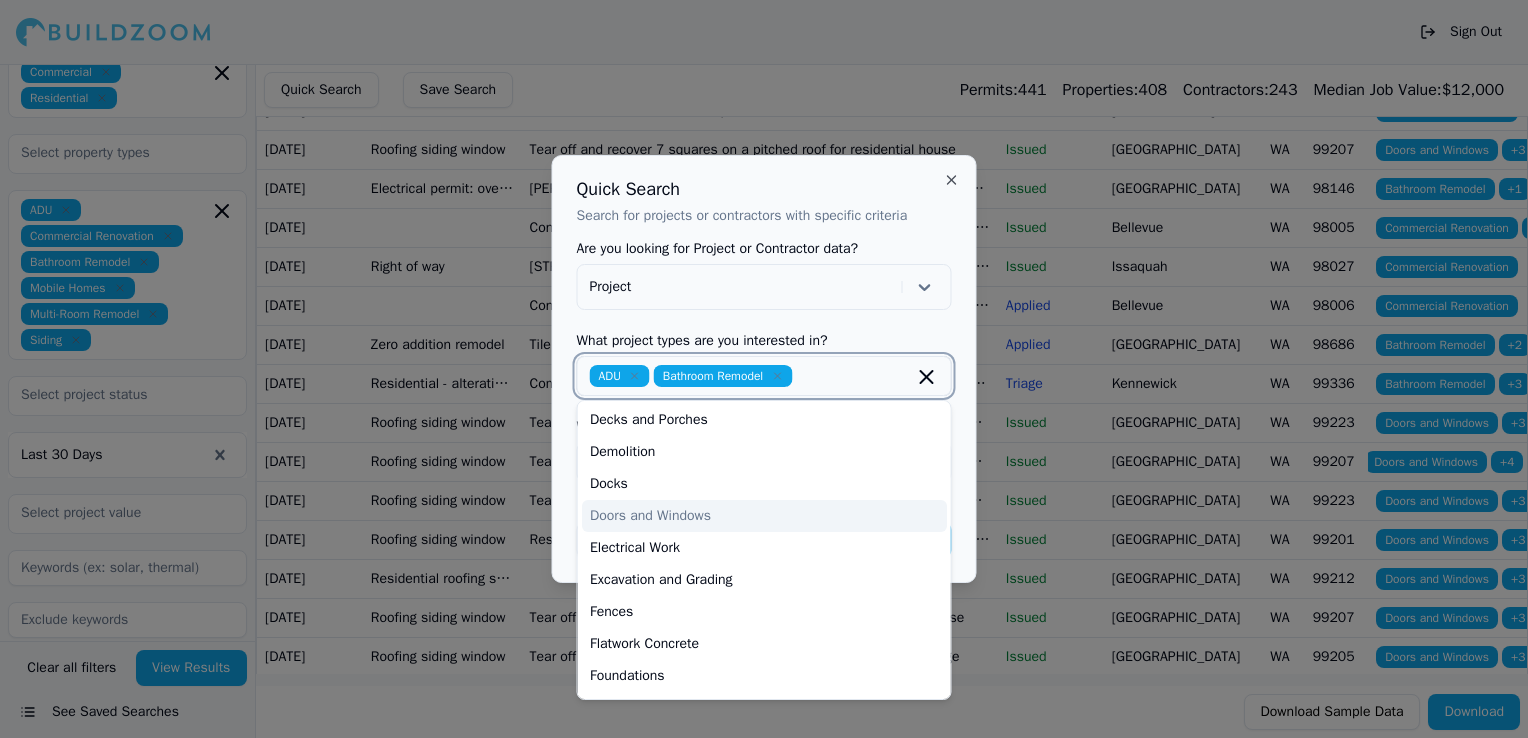 scroll, scrollTop: 36, scrollLeft: 0, axis: vertical 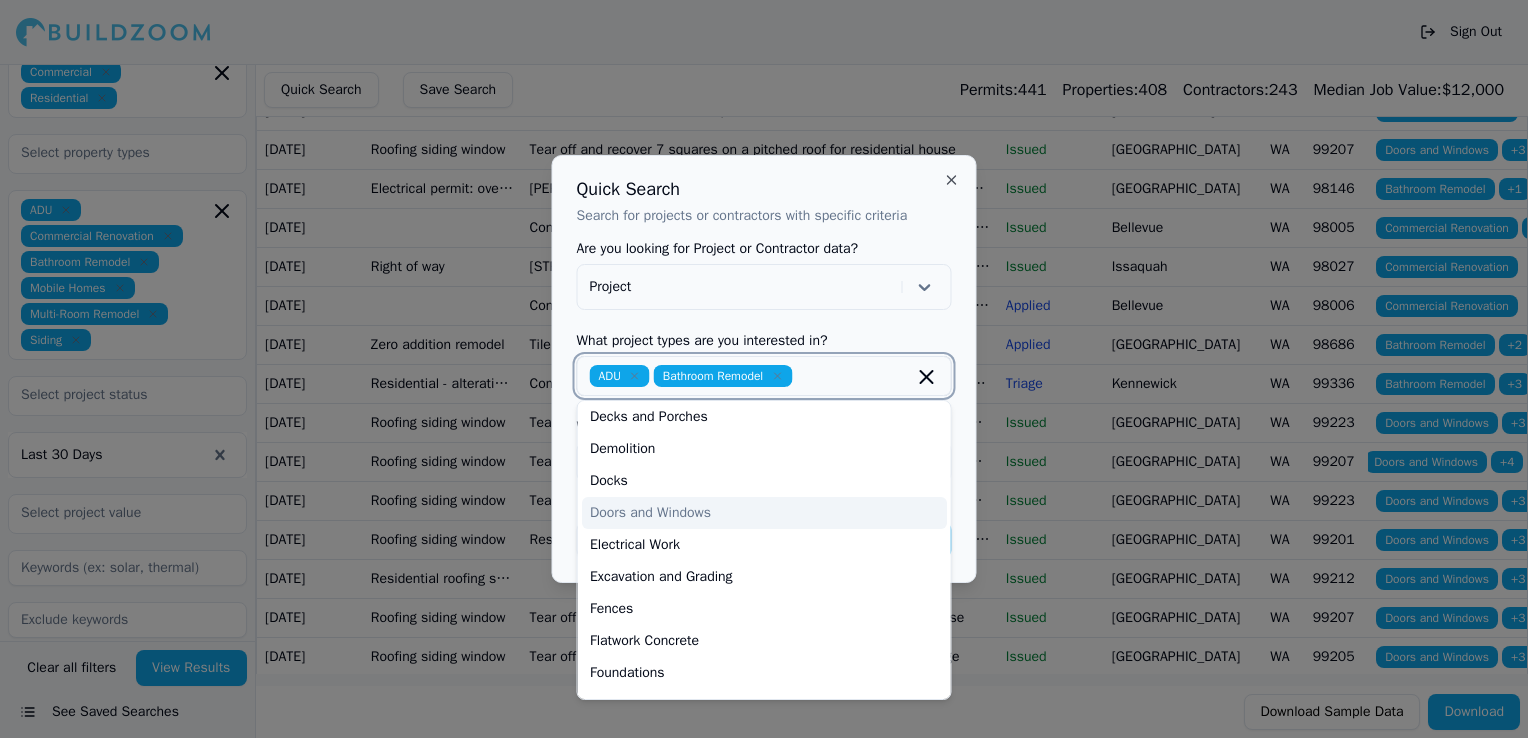click on "Doors and Windows" at bounding box center (764, 513) 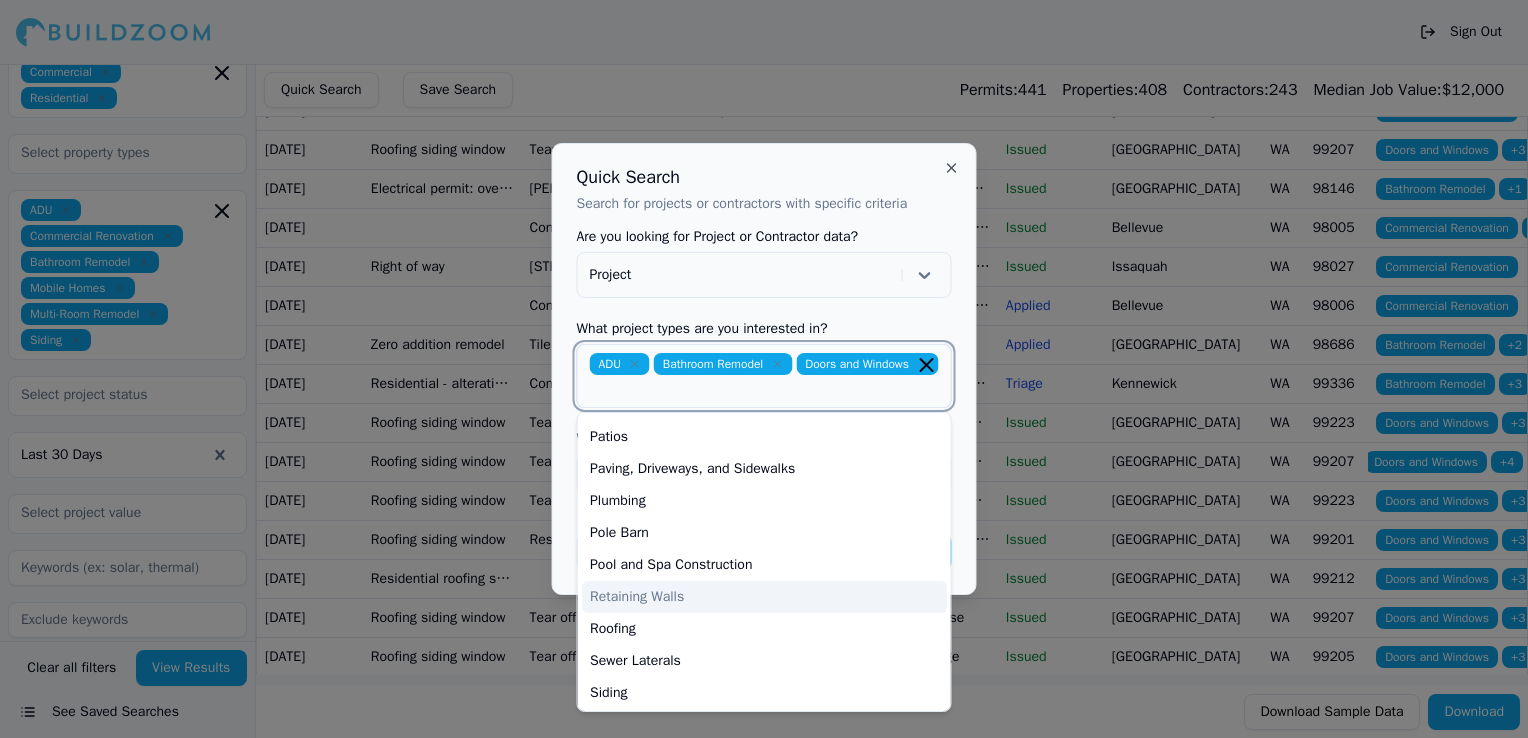 scroll, scrollTop: 577, scrollLeft: 0, axis: vertical 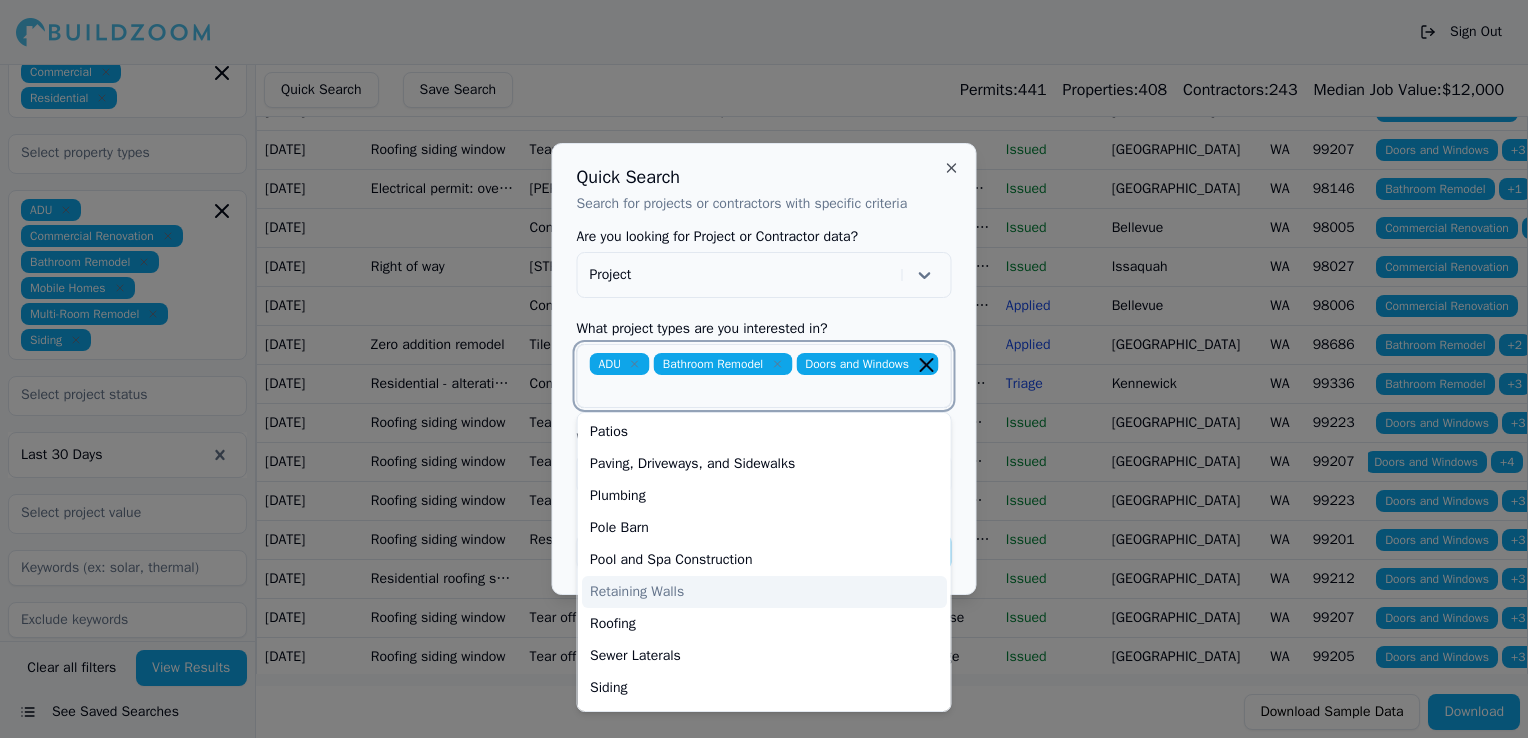 click on "Plumbing" at bounding box center [764, 496] 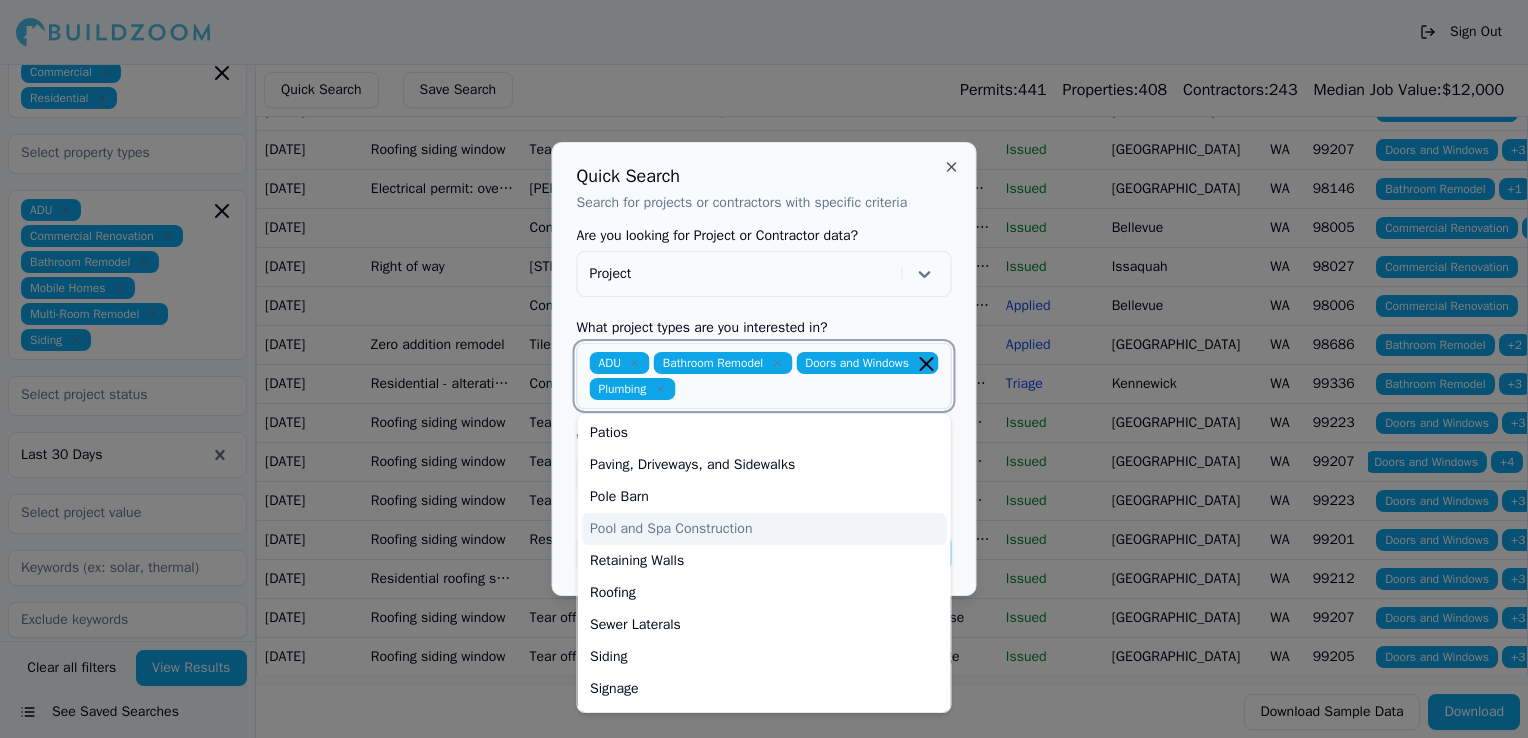 scroll, scrollTop: 605, scrollLeft: 0, axis: vertical 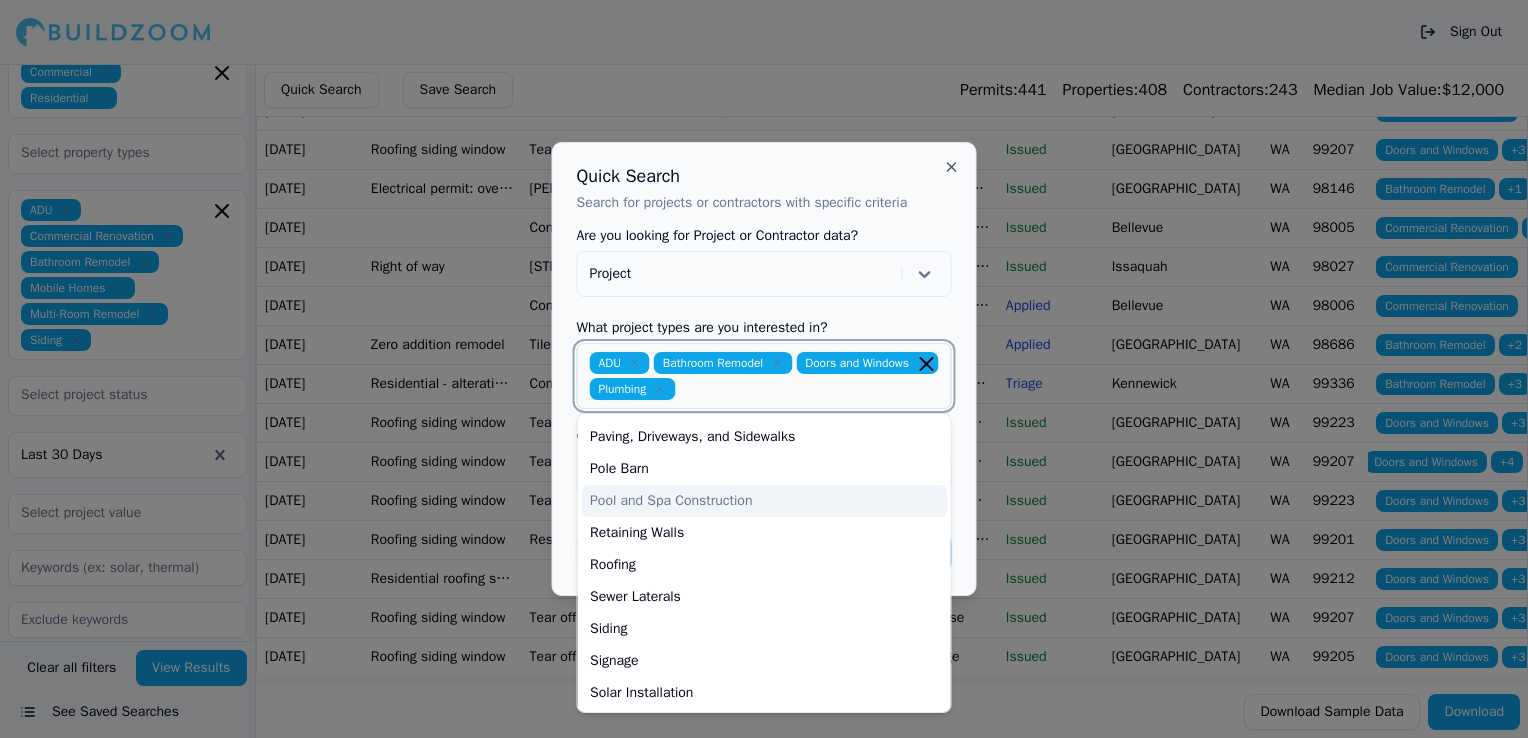 click on "Siding" at bounding box center [764, 629] 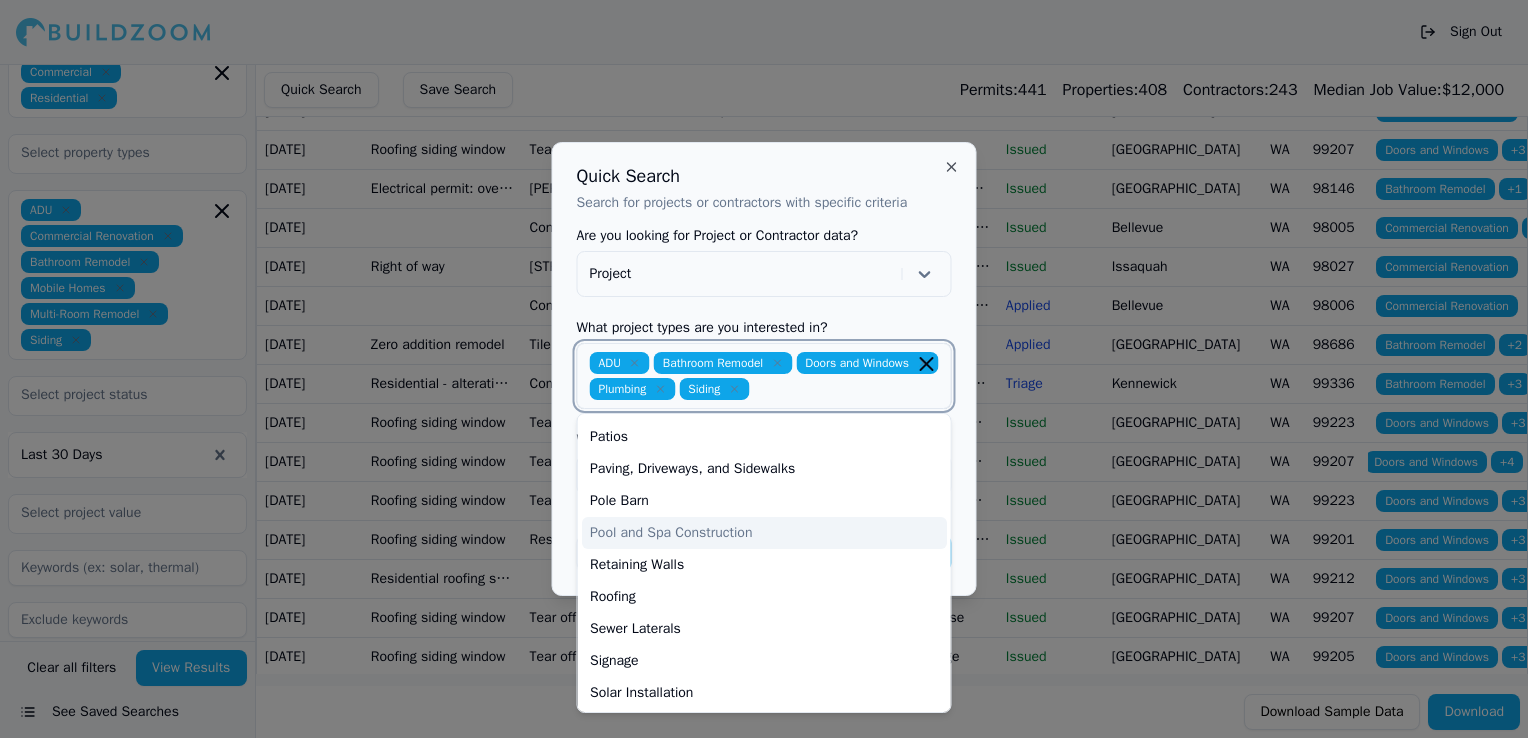 click at bounding box center [847, 389] 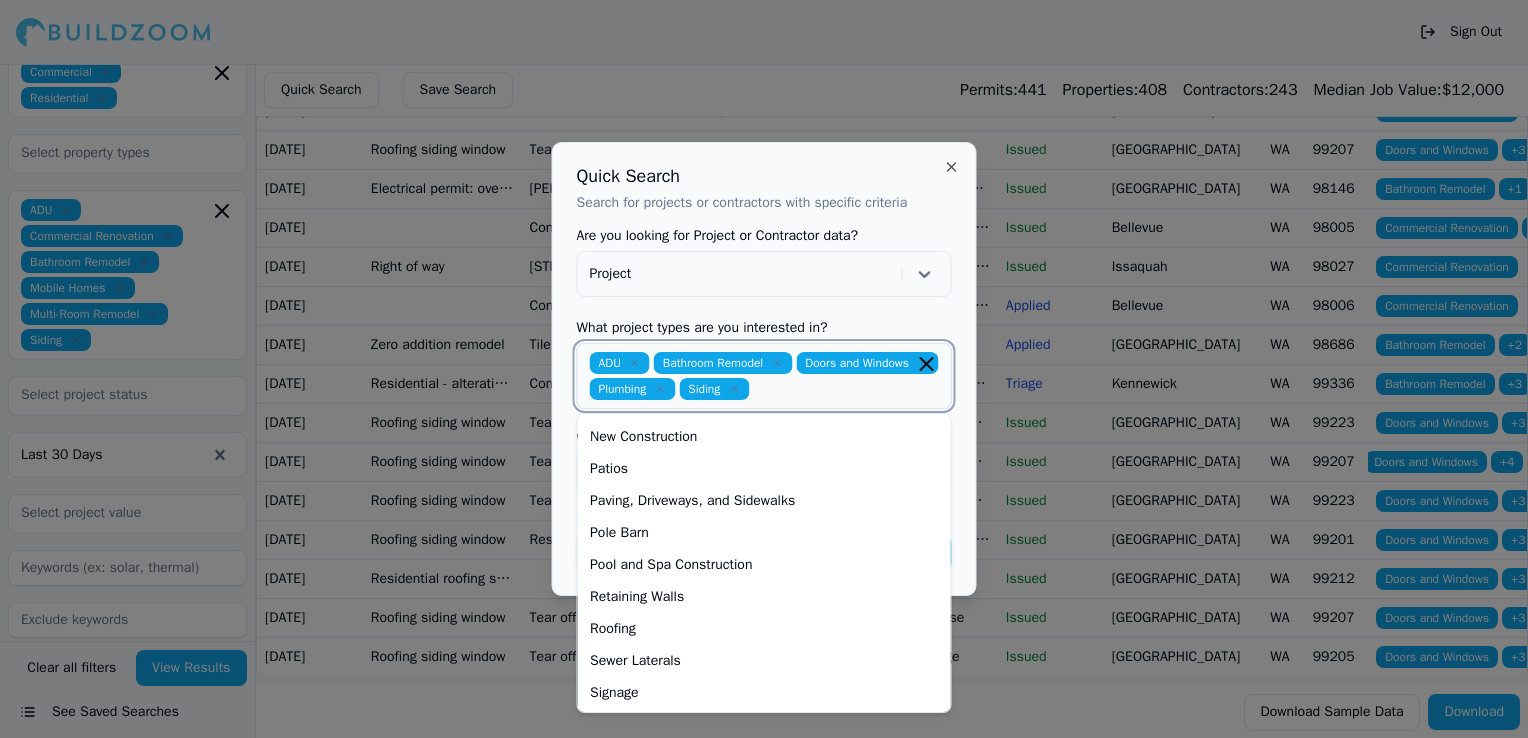 scroll, scrollTop: 573, scrollLeft: 0, axis: vertical 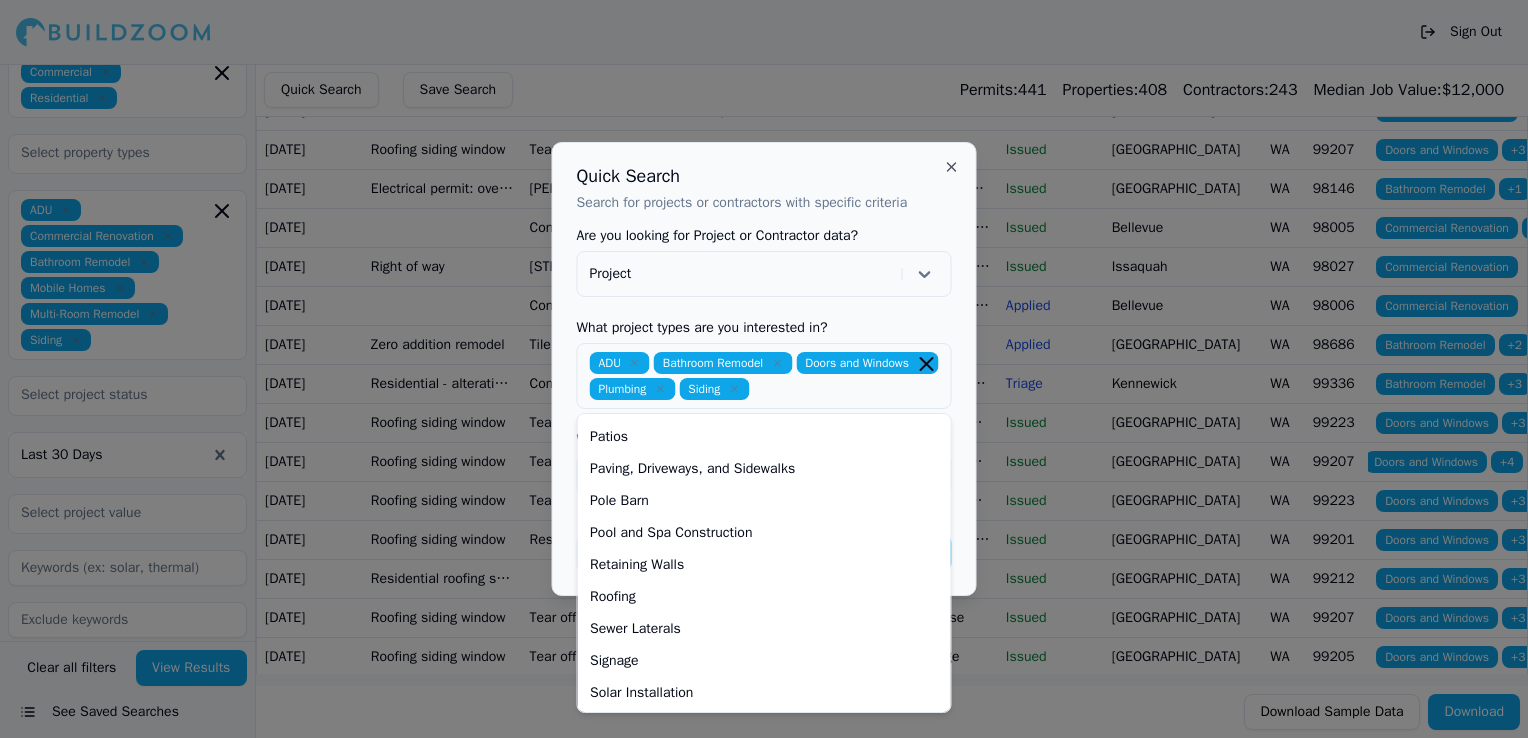 click on "Are you looking for Project or Contractor data? Project What project types are you interested in? ADU Bathroom Remodel Doors and Windows Plumbing Siding Commercial Renovation Decks and Porches Demolition Docks Electrical Work Excavation and Grading Fences Flatwork Concrete Foundations Garage Construction Home Addition HVAC Kitchen Remodel Landscape Mechanical Work Mobile Homes Multi-Room Remodel New Construction Patios Paving, Driveways, and Sidewalks Pole Barn Pool and Spa Construction Retaining Walls Roofing Sewer Laterals Signage Solar Installation What Contractor trades are you interested in? Cancel Search" at bounding box center (764, 400) 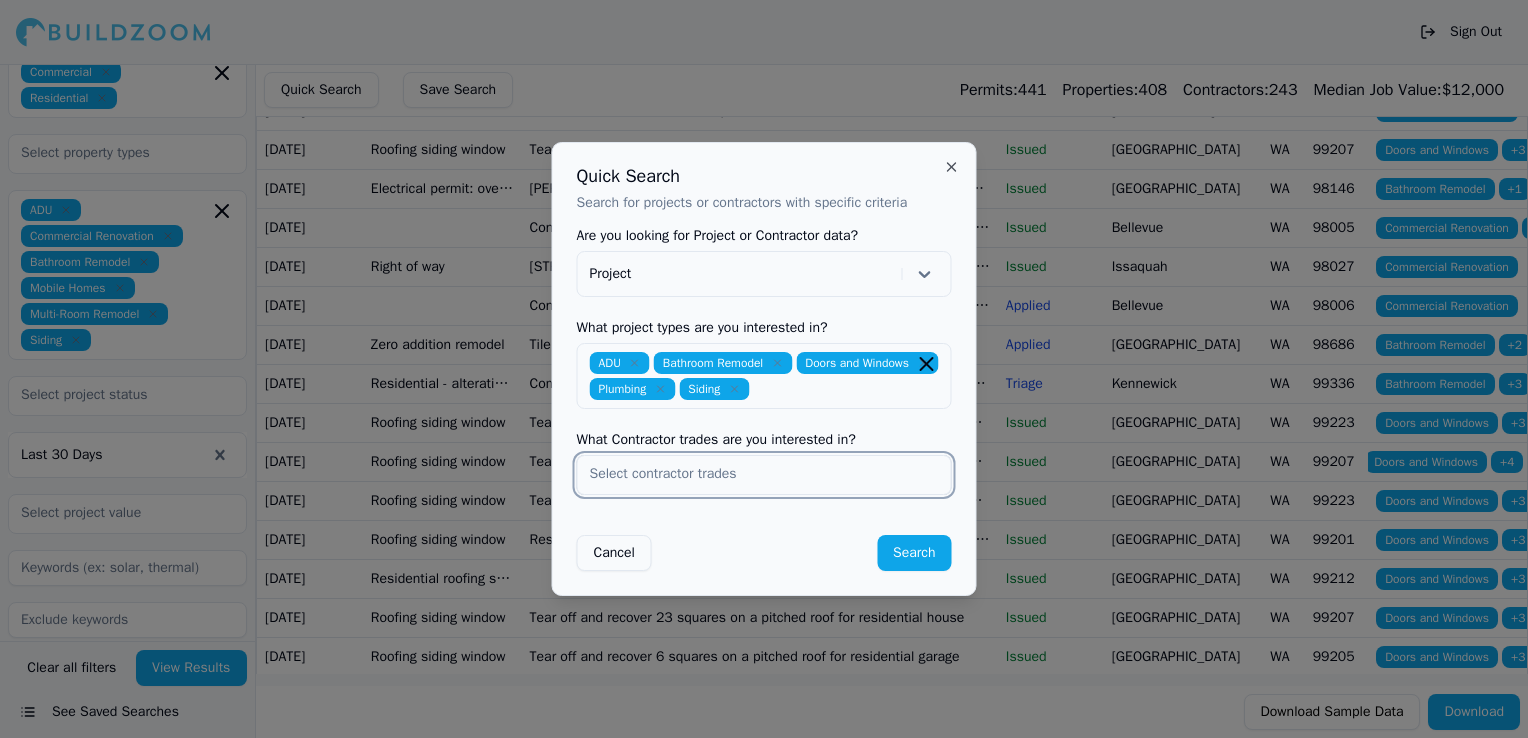 click at bounding box center [764, 474] 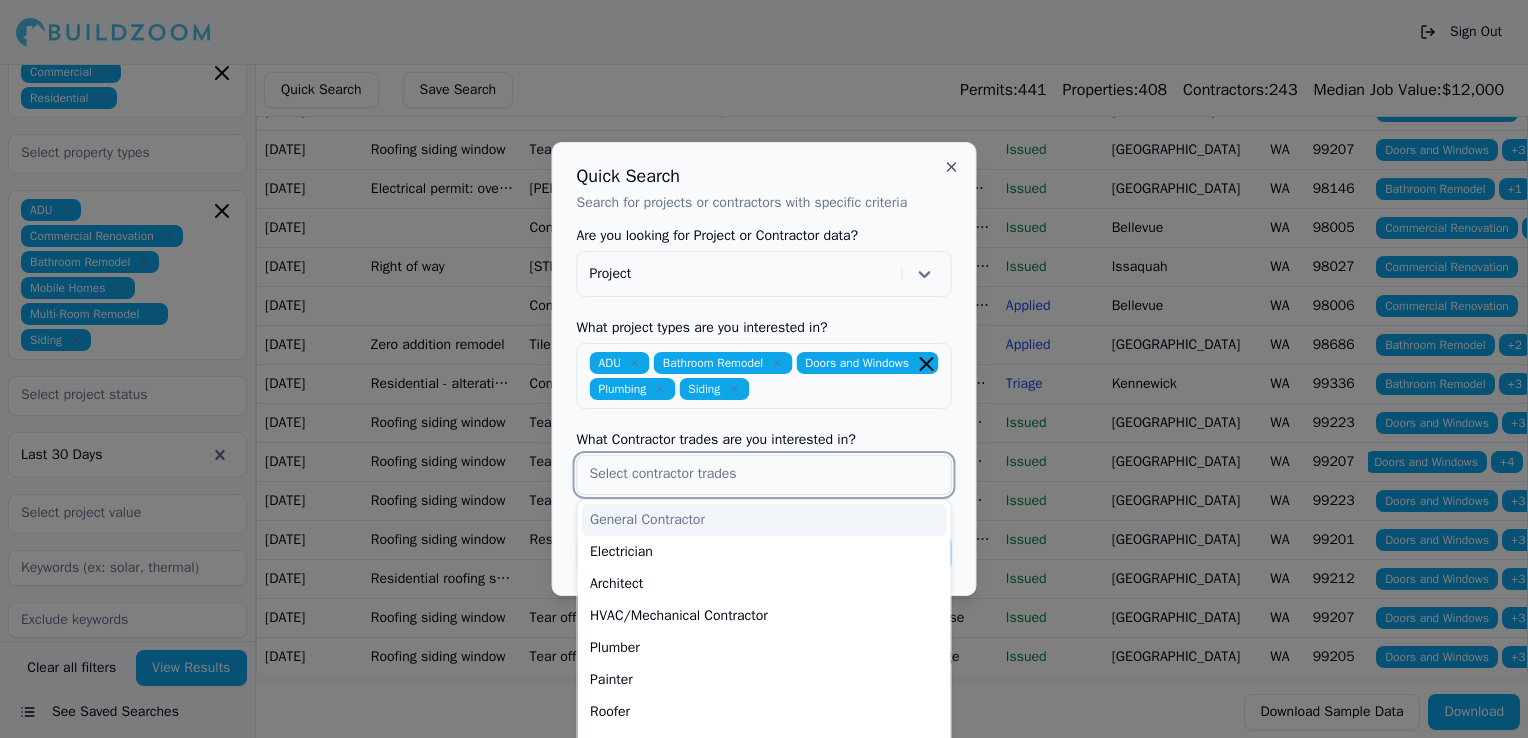 click on "Painter" at bounding box center [764, 680] 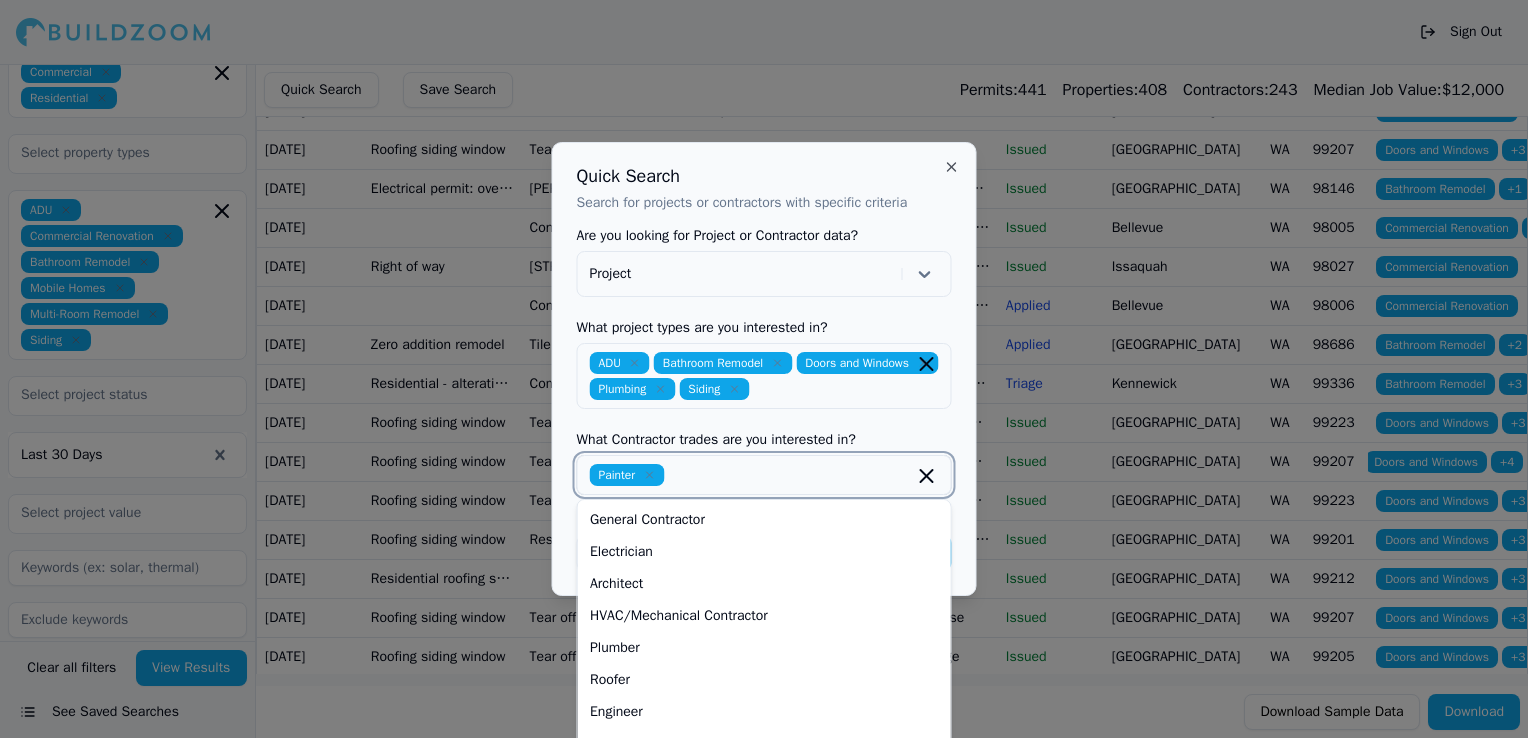 click on "Plumber" at bounding box center [764, 648] 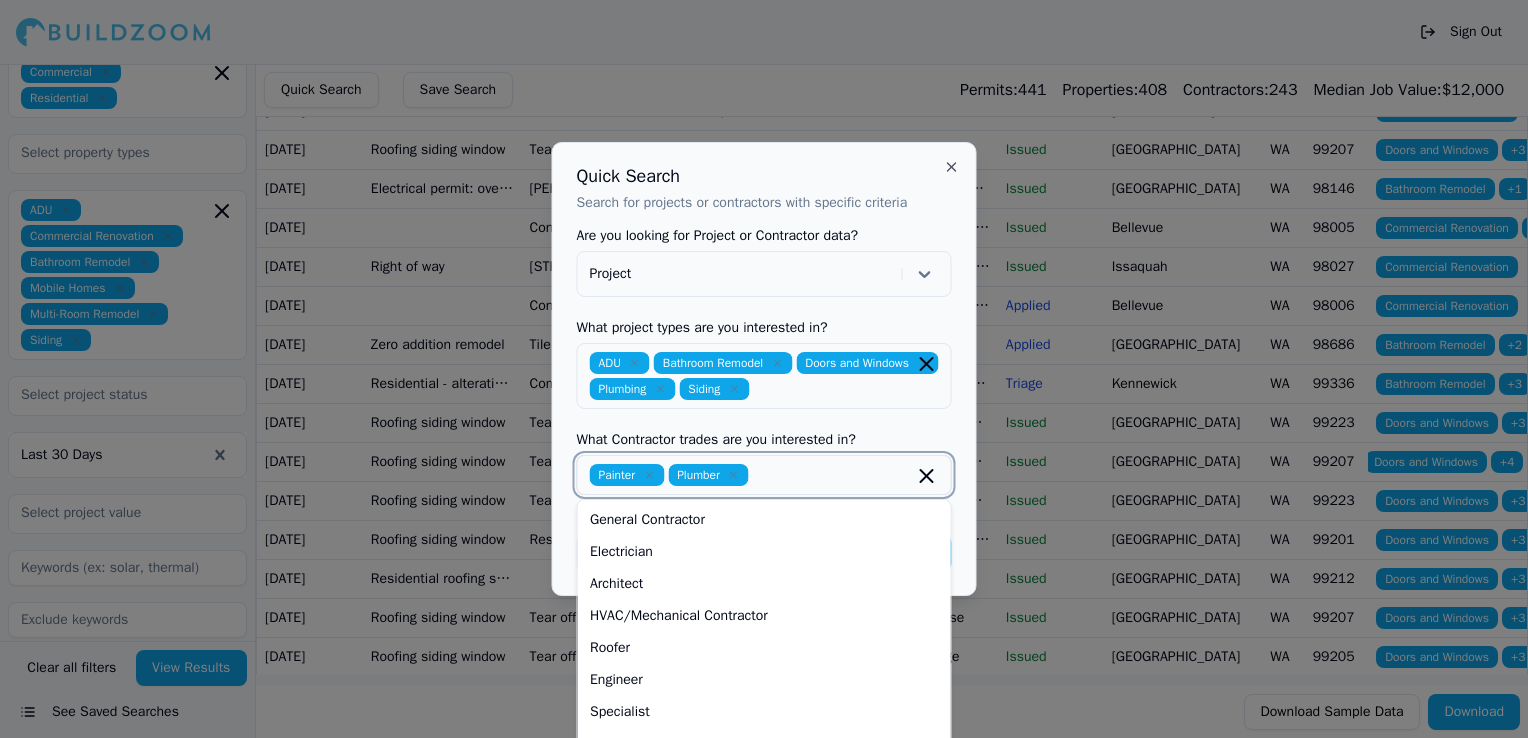 click on "Electrician" at bounding box center [764, 552] 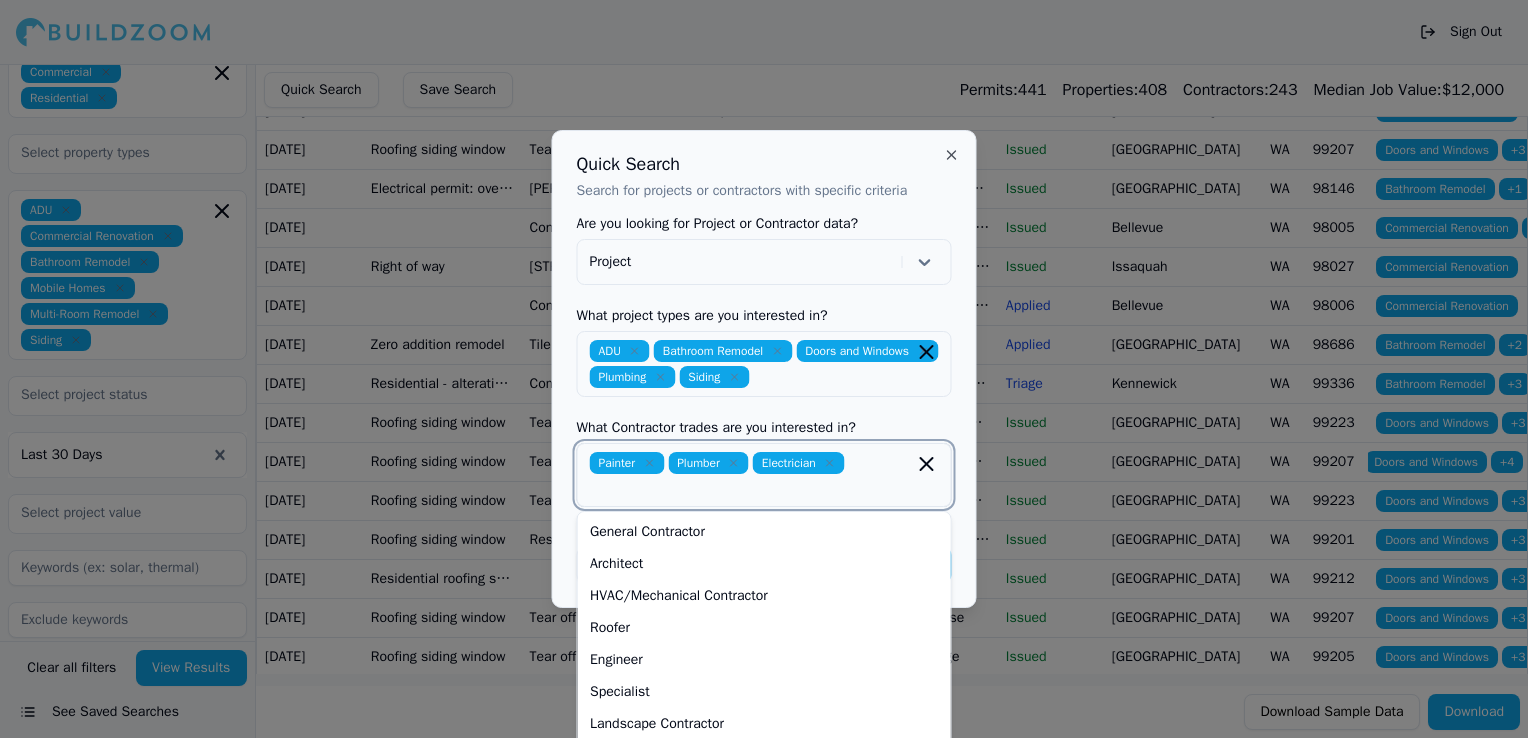 click on "General Contractor" at bounding box center [764, 532] 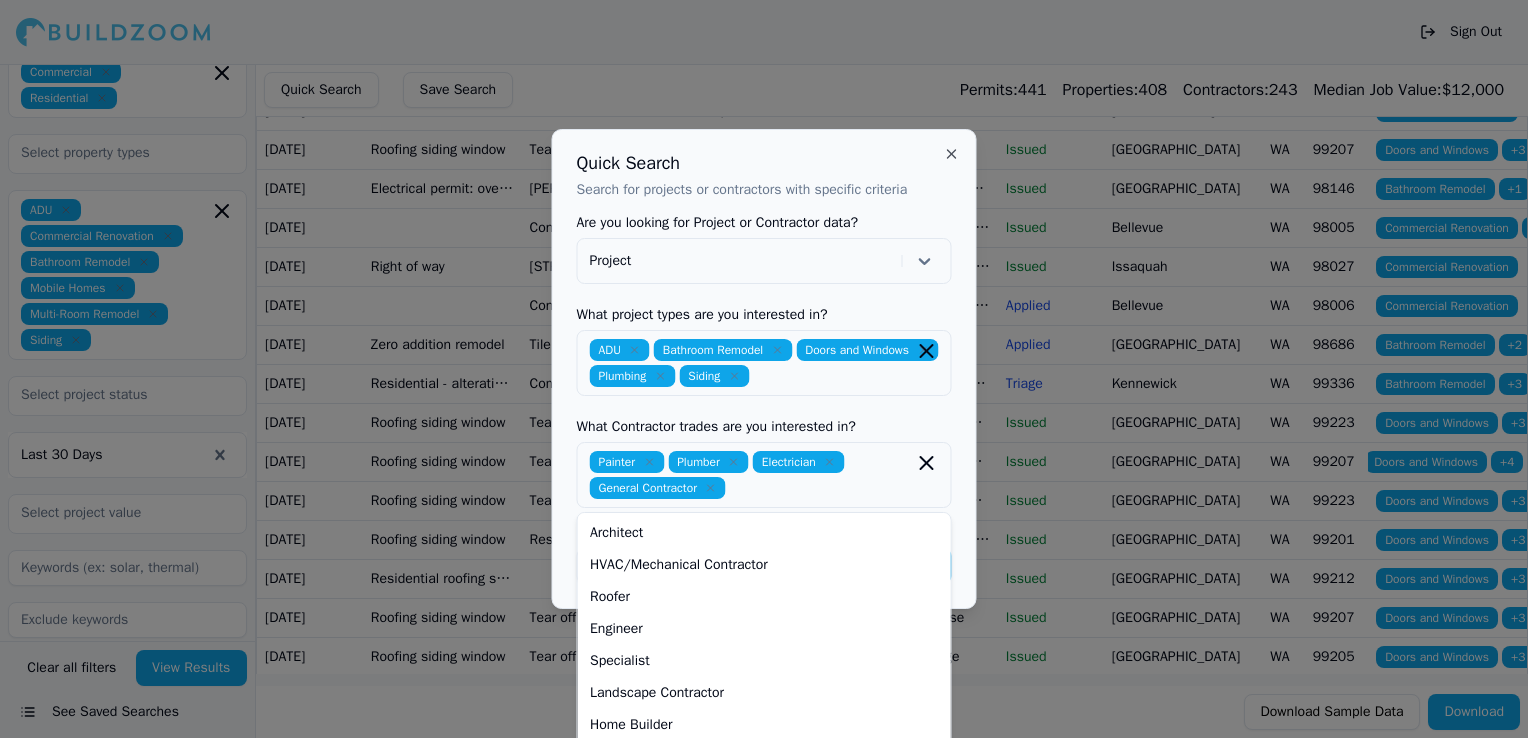 click on "ADU Bathroom Remodel Doors and Windows Plumbing Siding" at bounding box center (764, 363) 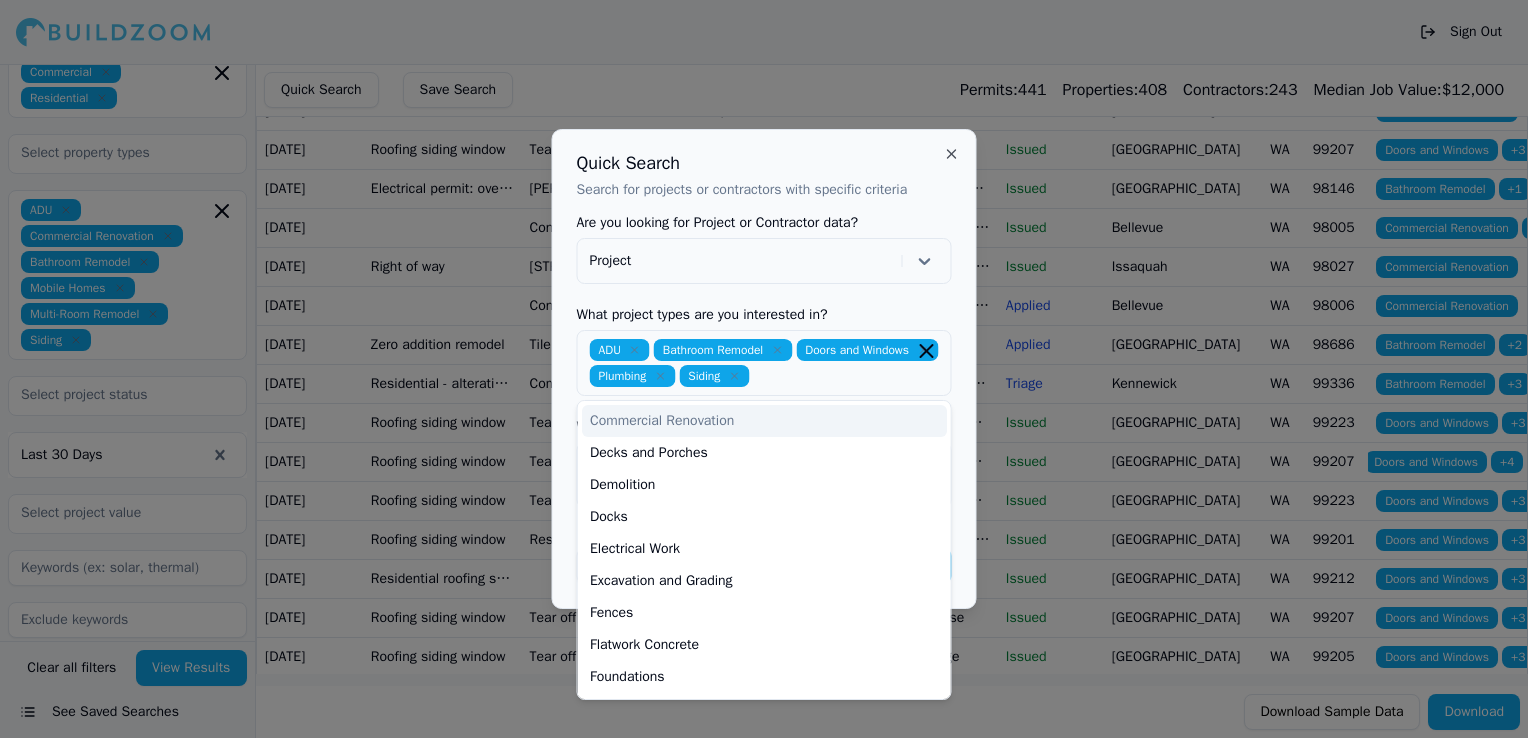 click on "Are you looking for Project or Contractor data? Project What project types are you interested in? ADU Bathroom Remodel Doors and Windows Plumbing Siding Commercial Renovation Decks and Porches Demolition Docks Electrical Work Excavation and Grading Fences Flatwork Concrete Foundations Garage Construction Home Addition HVAC Kitchen Remodel Landscape Mechanical Work Mobile Homes Multi-Room Remodel New Construction Patios Paving, Driveways, and Sidewalks Pole Barn Pool and Spa Construction Retaining Walls Roofing Sewer Laterals Signage Solar Installation What Contractor trades are you interested in? Painter Plumber Electrician General Contractor Cancel Search" at bounding box center [764, 400] 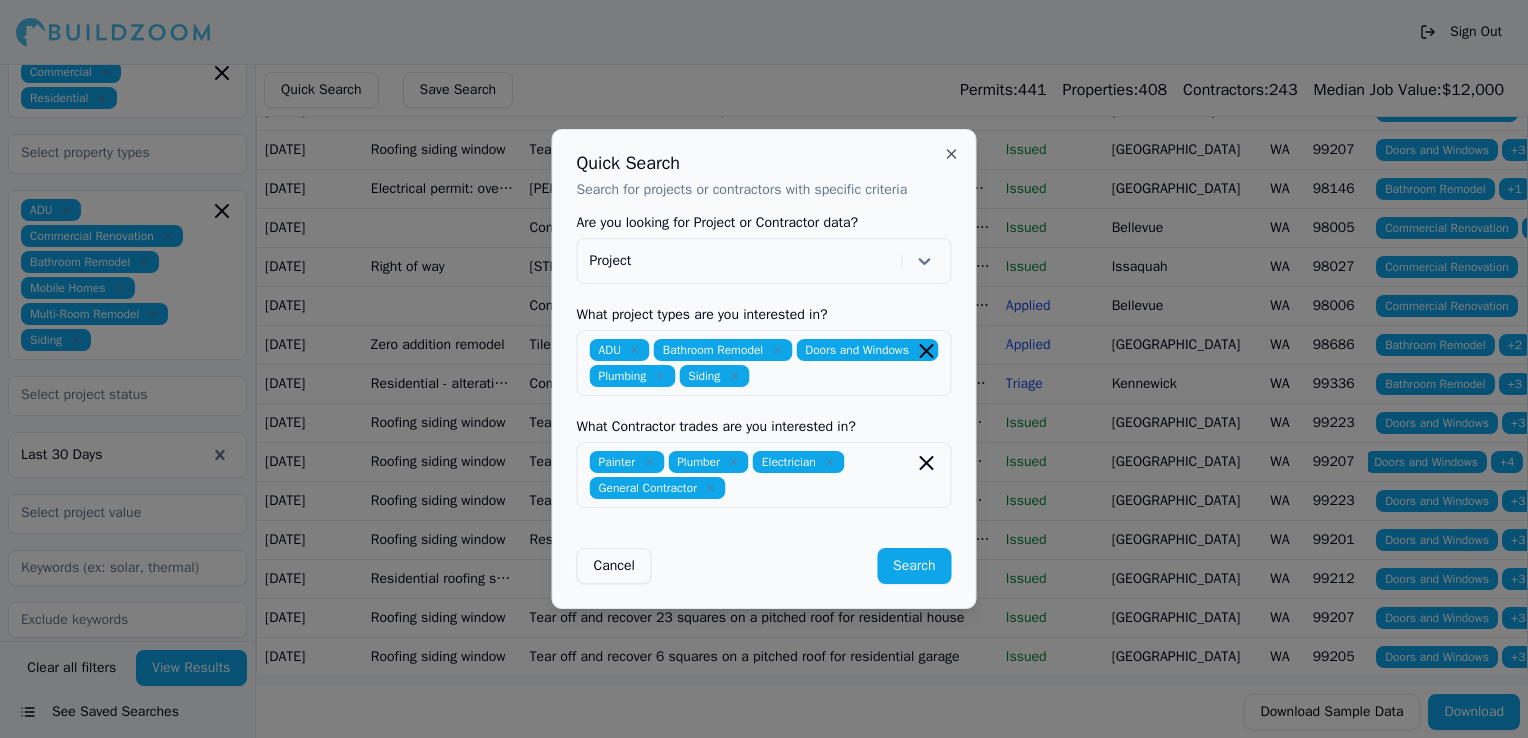 click on "Search" at bounding box center [914, 566] 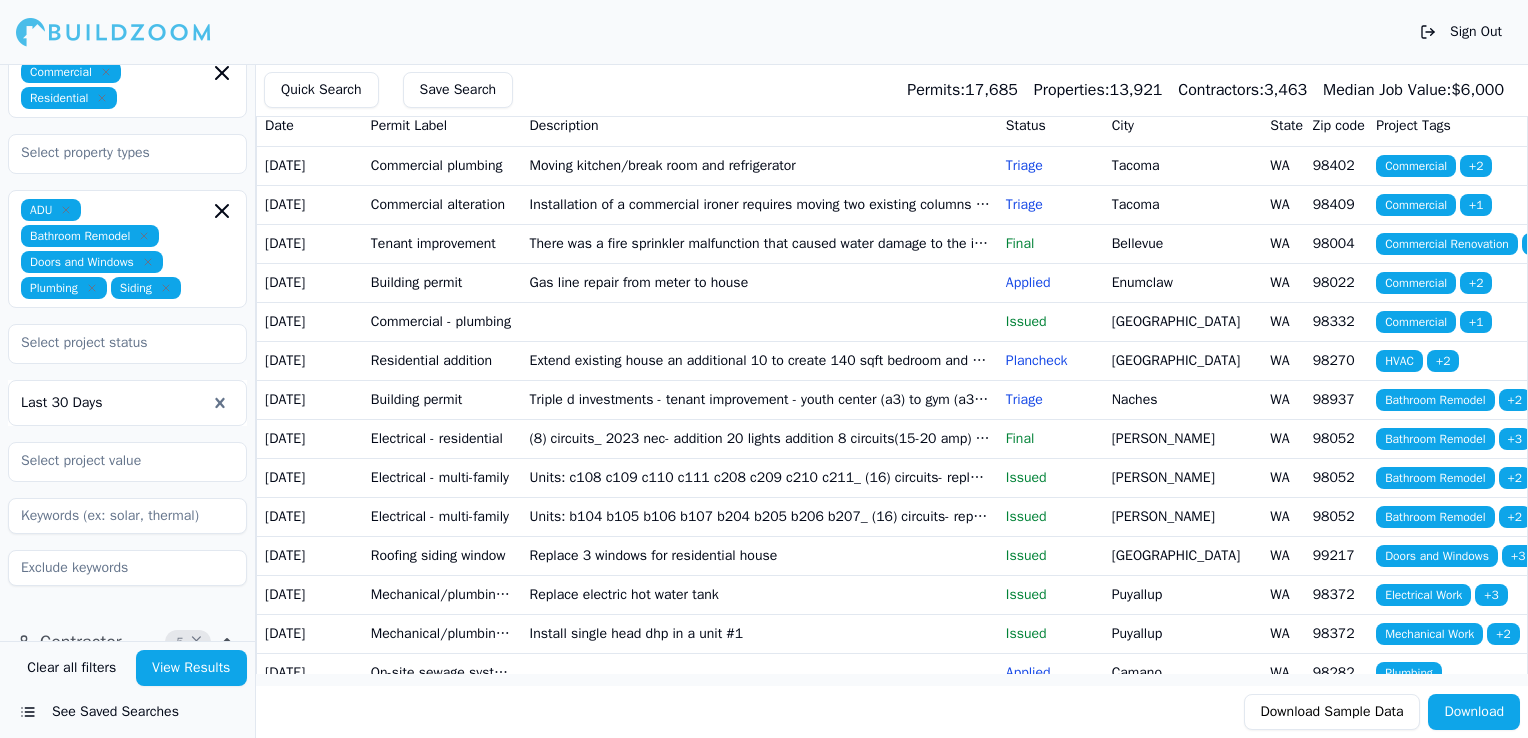 click on "Moving kitchen/break room and refrigerator" at bounding box center [760, 165] 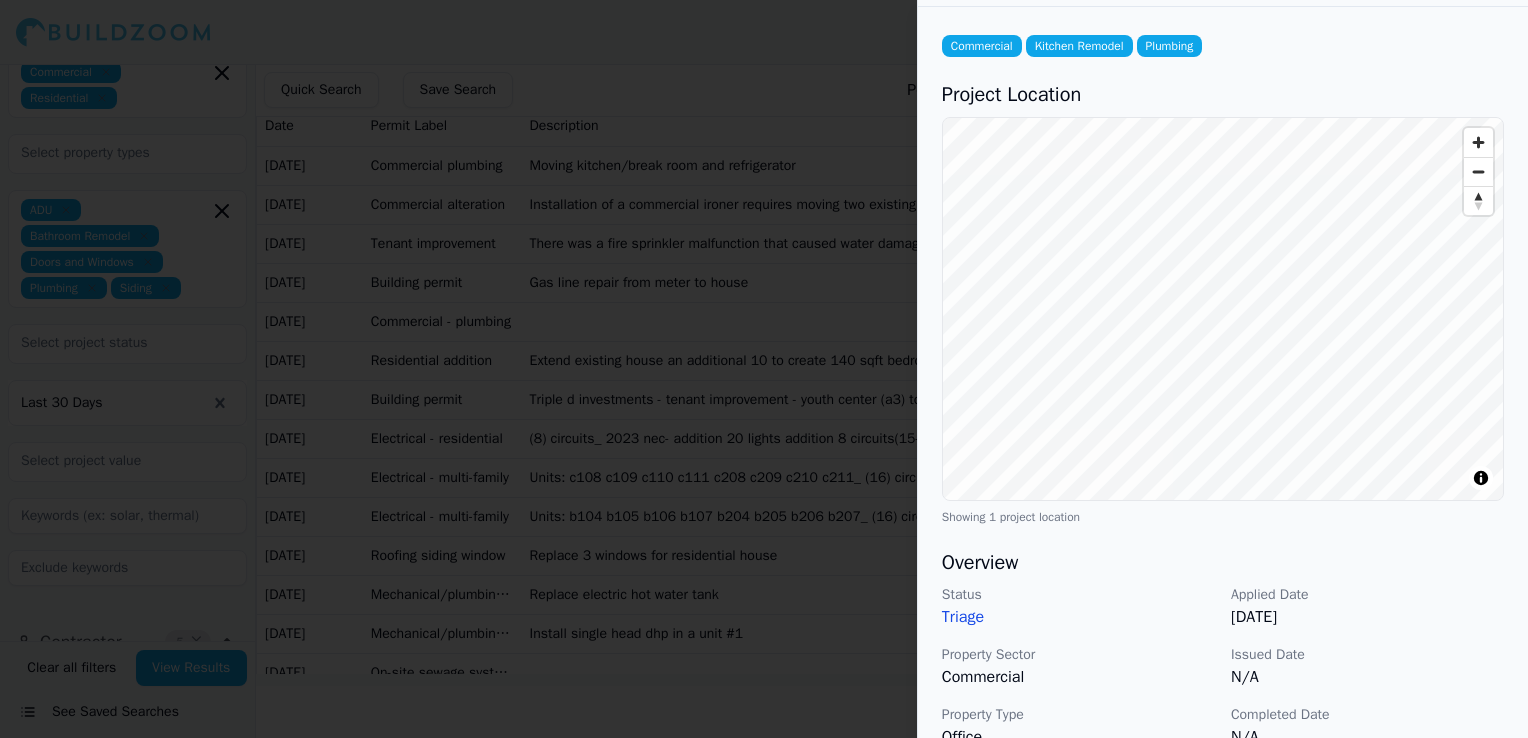 scroll, scrollTop: 0, scrollLeft: 0, axis: both 